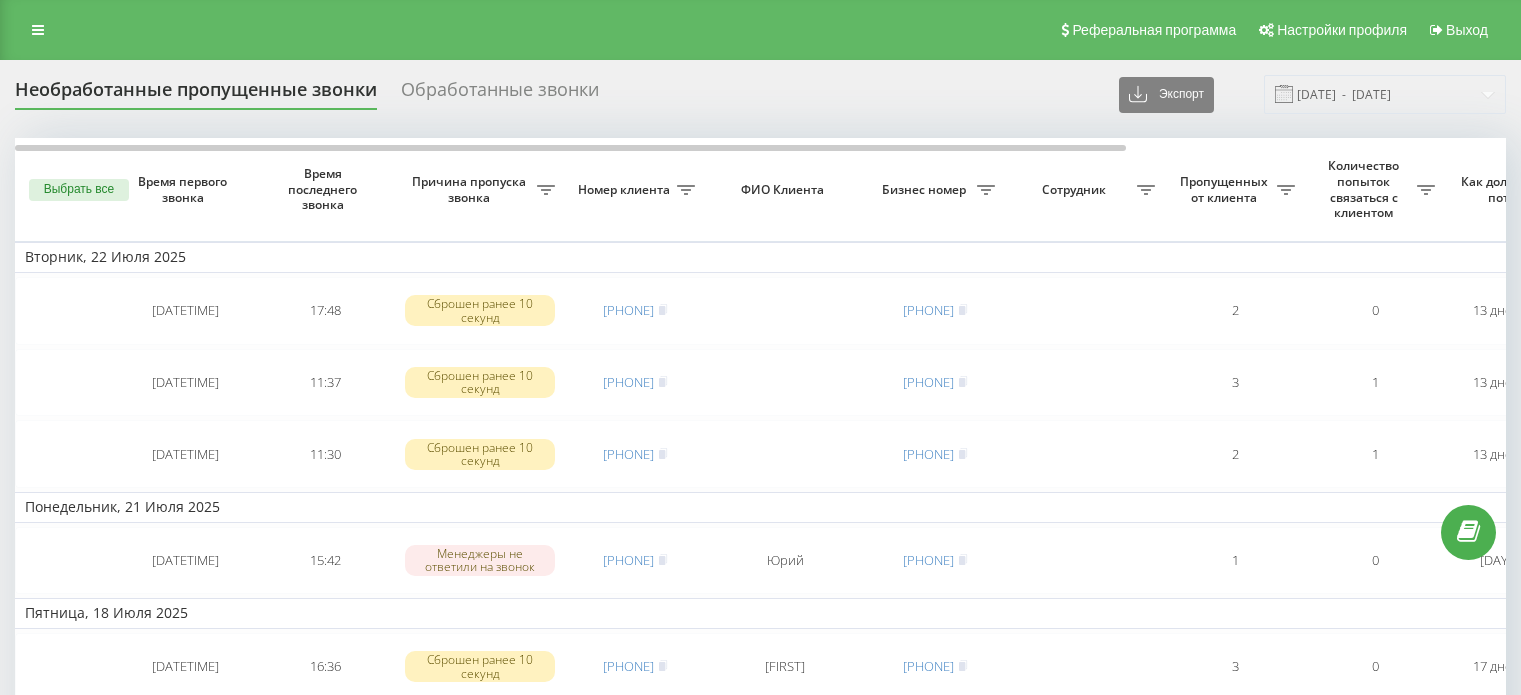 scroll, scrollTop: 0, scrollLeft: 0, axis: both 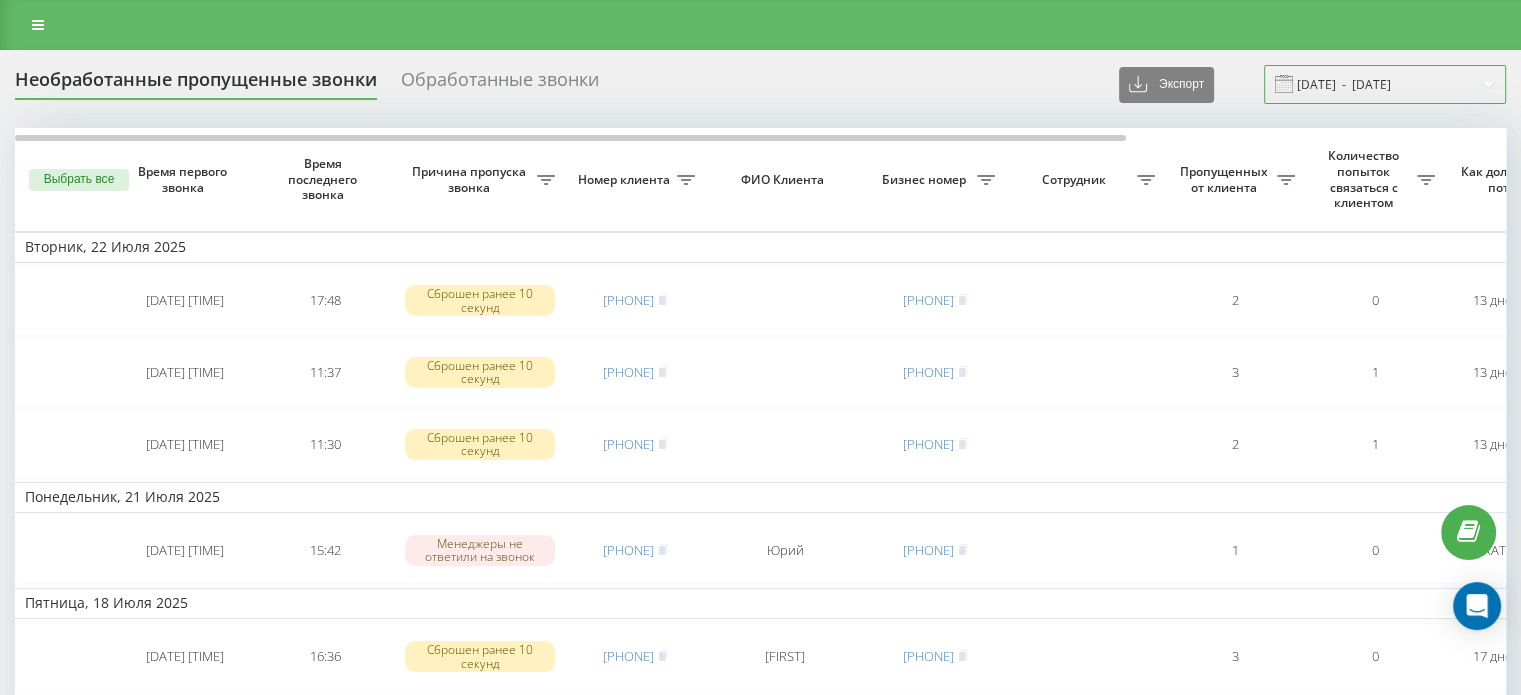 click on "[DATE]  -  [DATE]" at bounding box center [1385, 84] 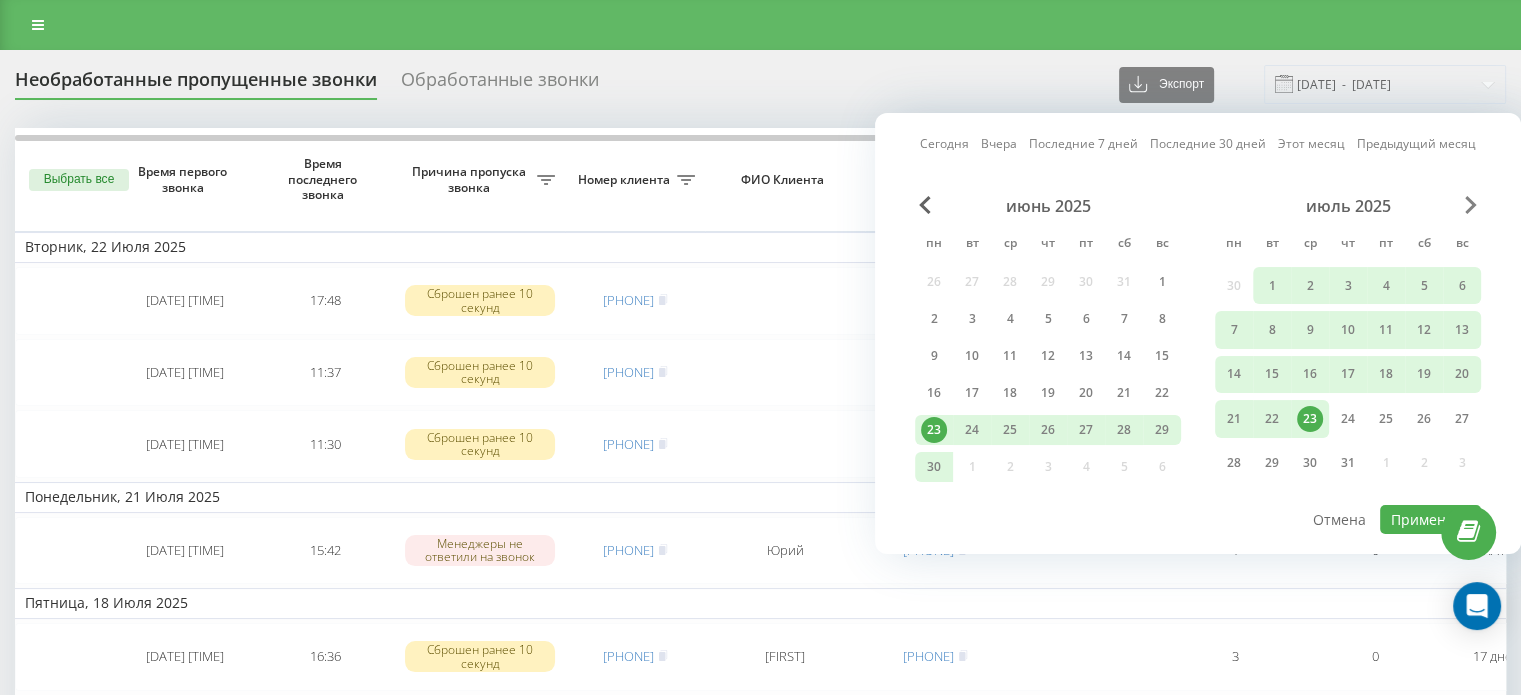 click at bounding box center (1471, 205) 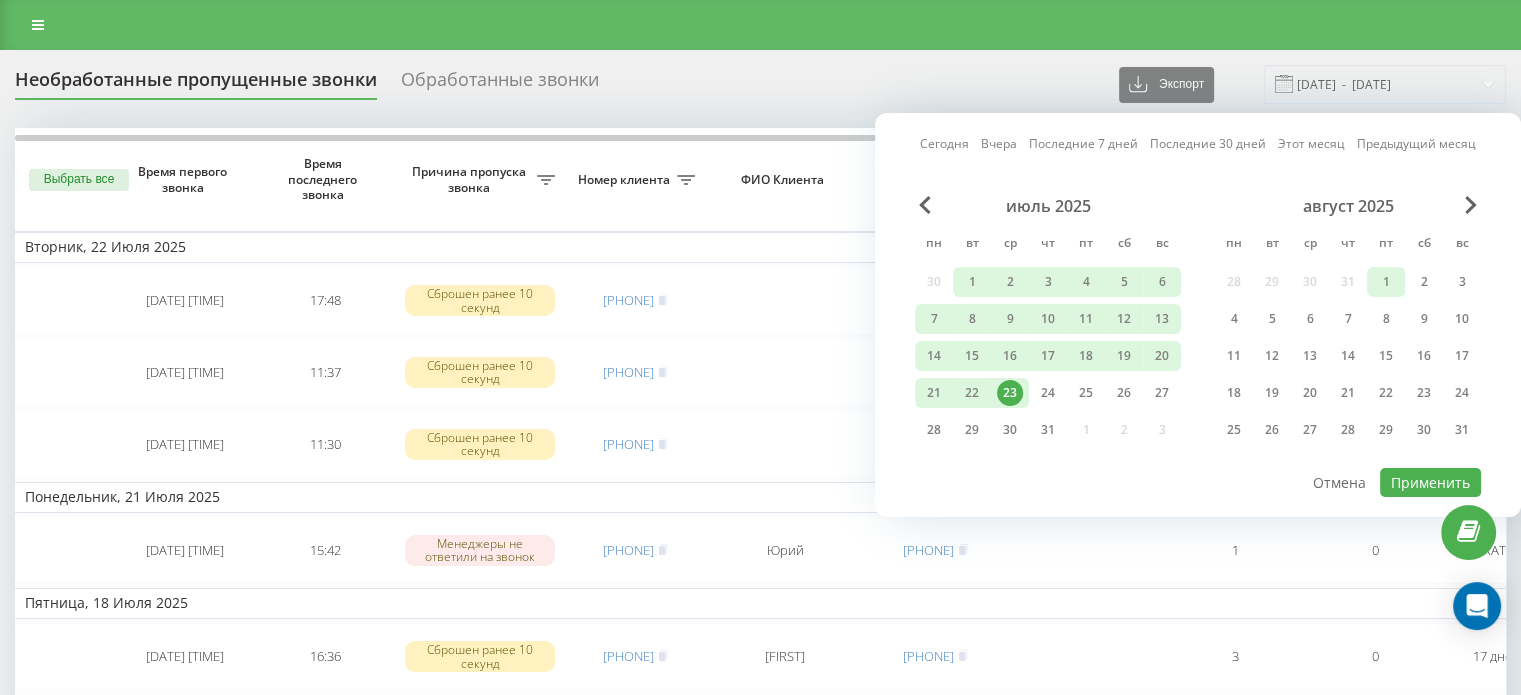 click on "1" at bounding box center (1386, 282) 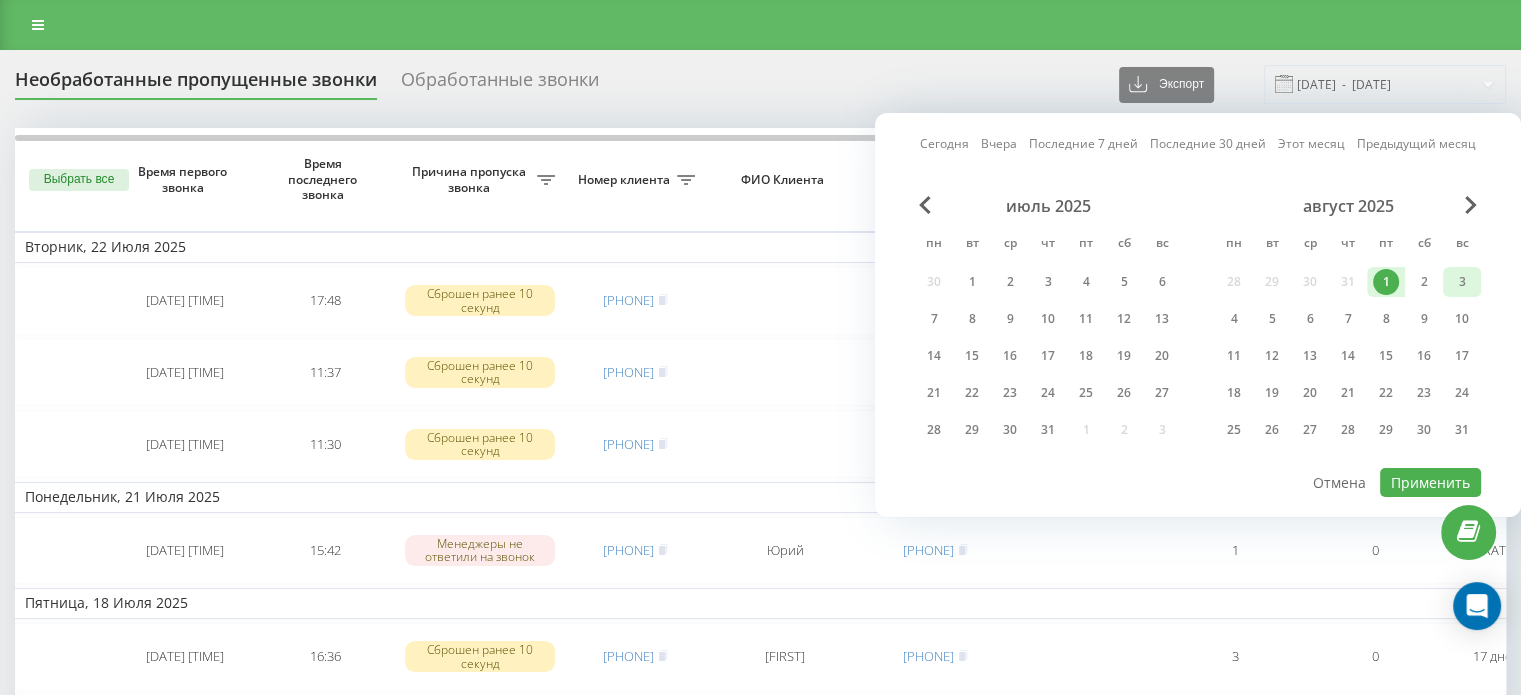 click on "3" at bounding box center [1462, 282] 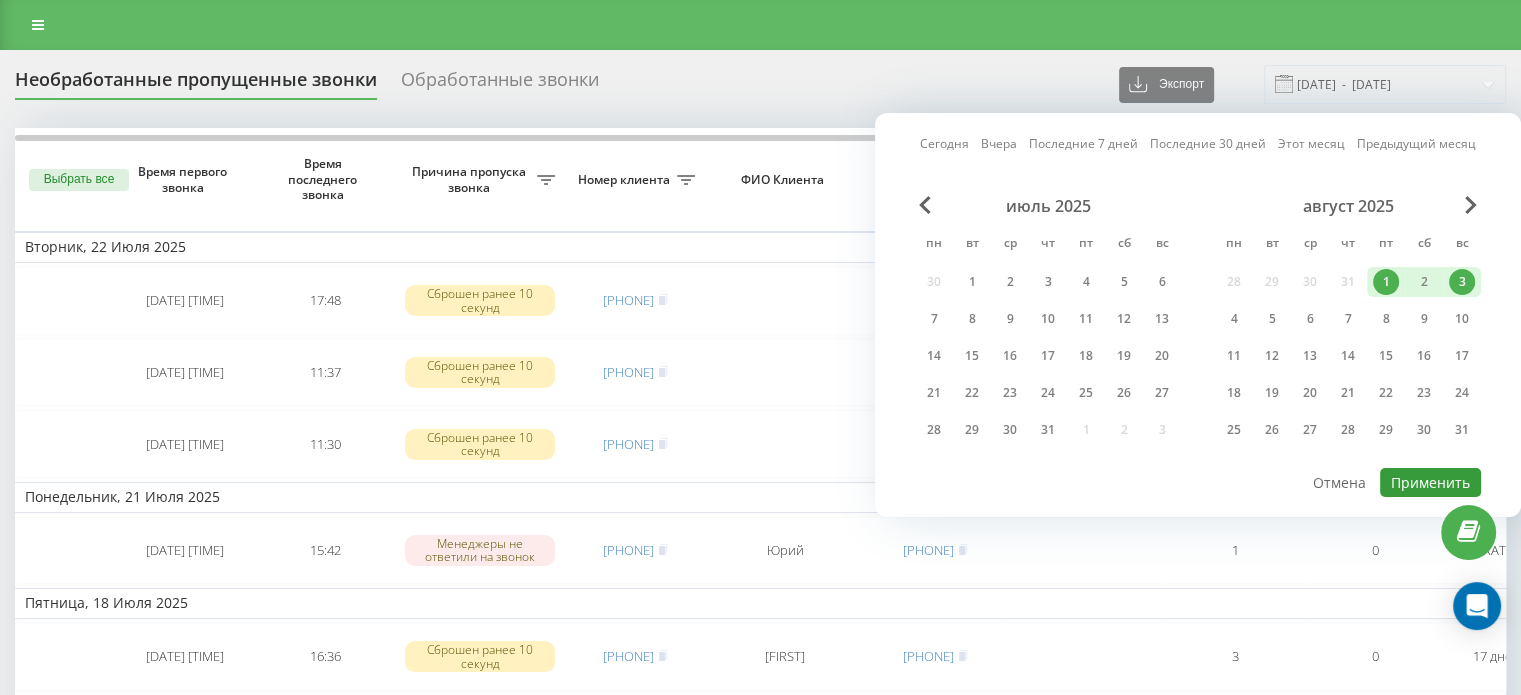 click on "Применить" at bounding box center (1430, 482) 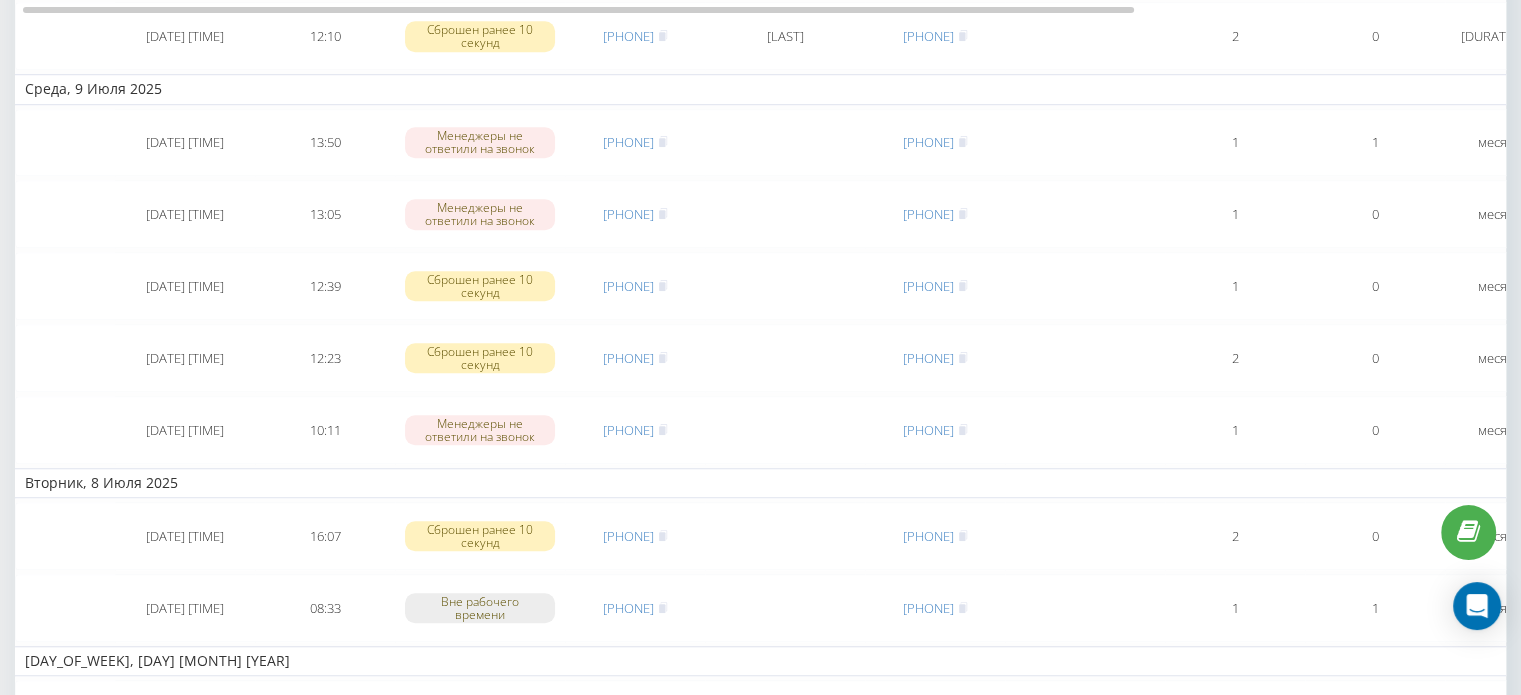 scroll, scrollTop: 0, scrollLeft: 0, axis: both 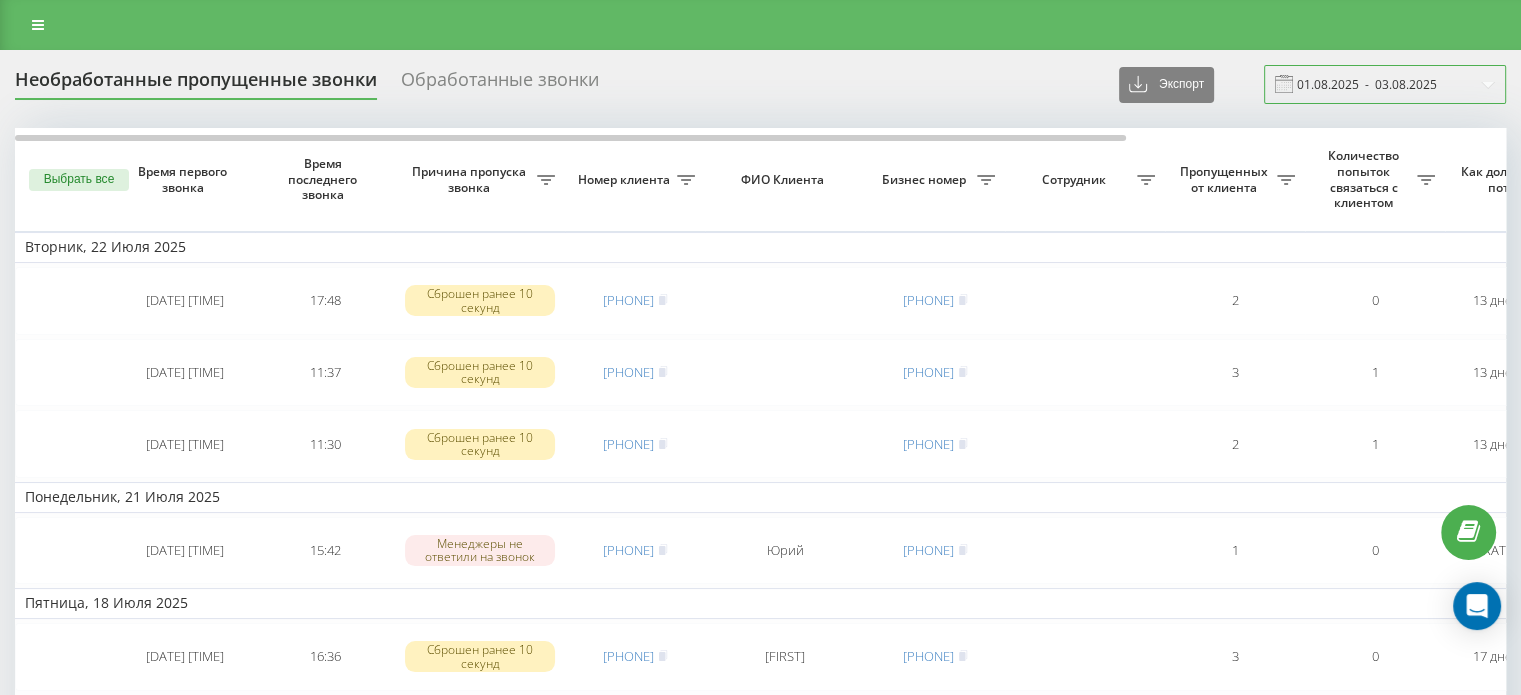 click on "[DATE]  -  [DATE]" at bounding box center (1385, 84) 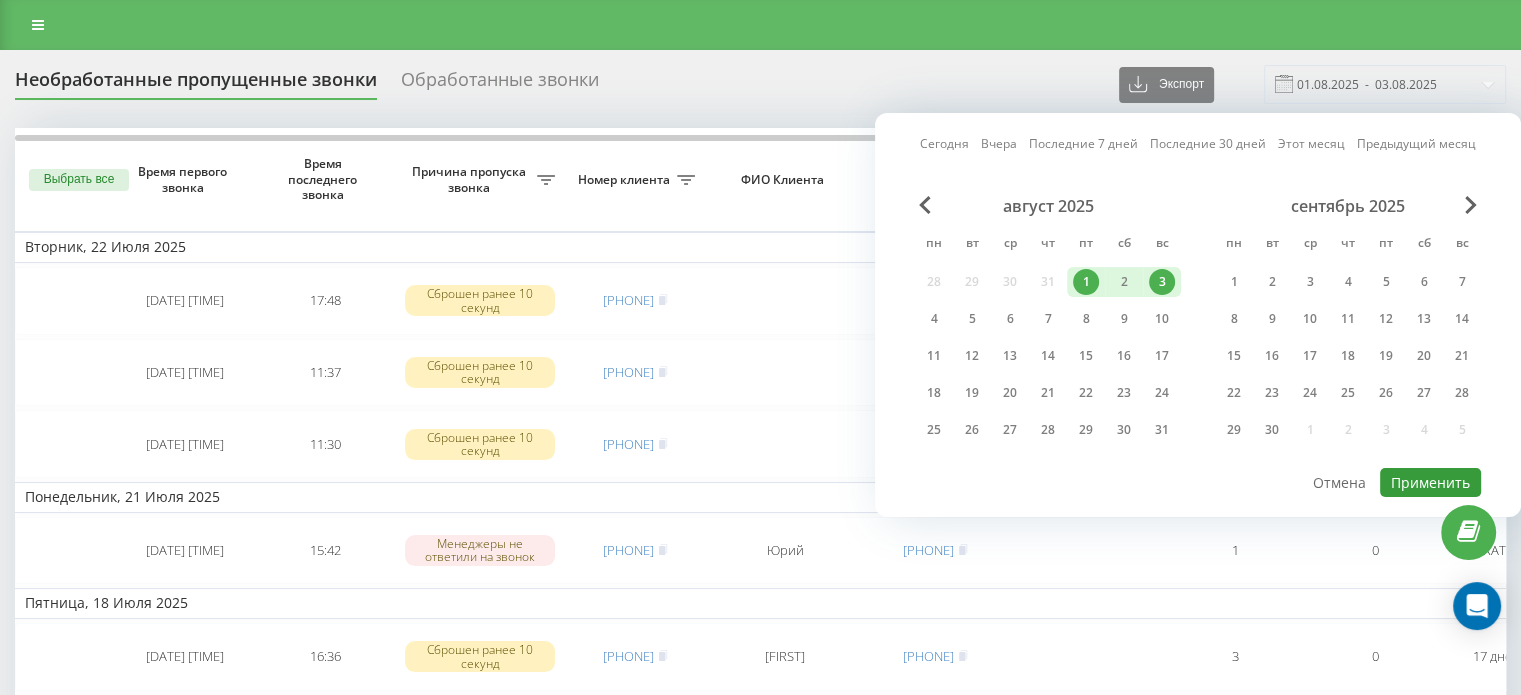 click on "Применить" at bounding box center [1430, 482] 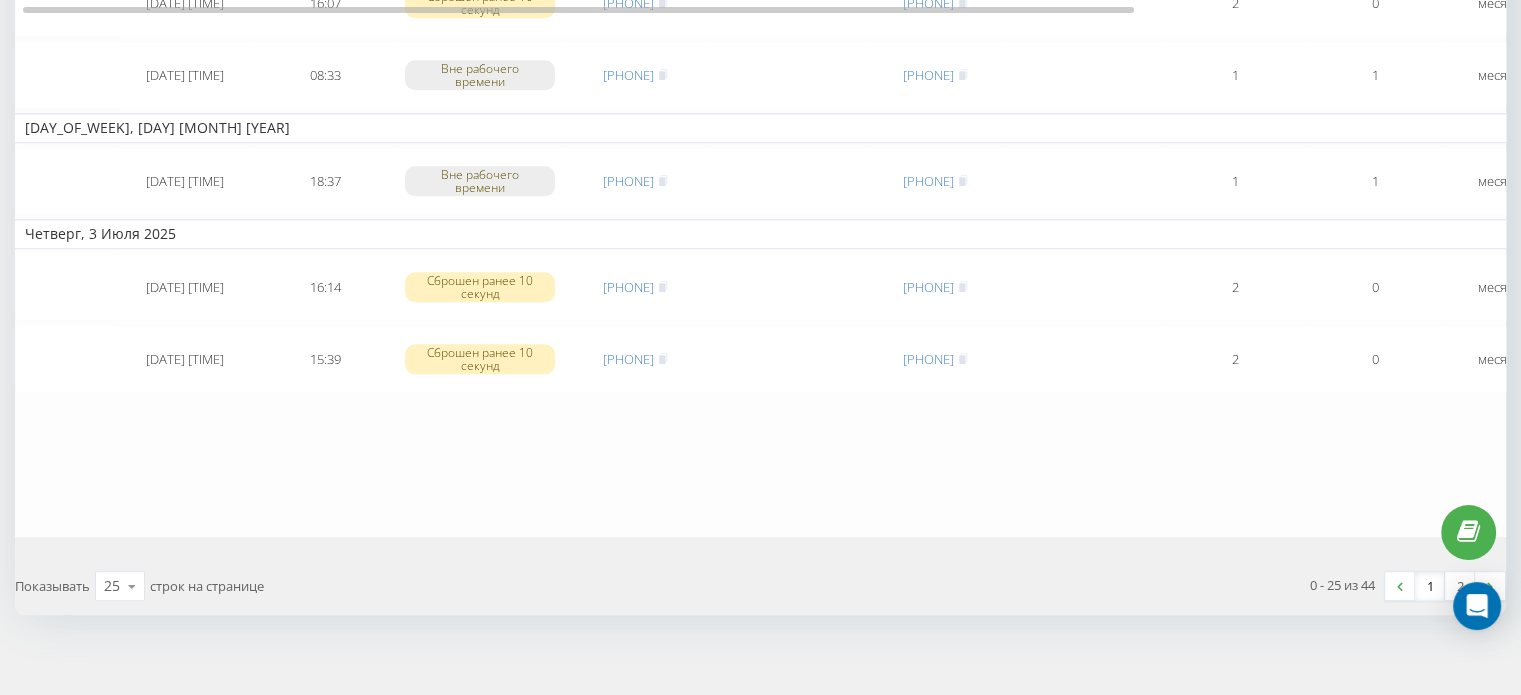 scroll, scrollTop: 0, scrollLeft: 0, axis: both 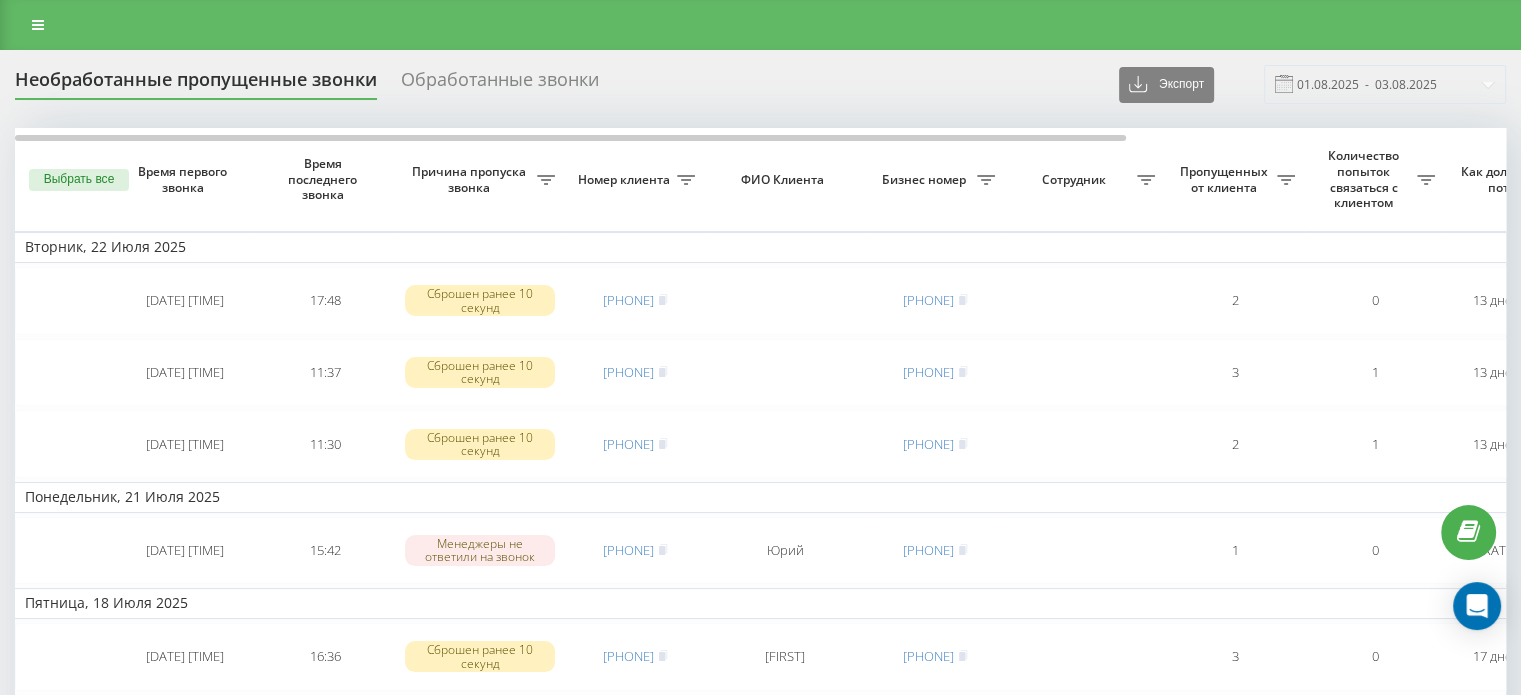 click on "Обработанные звонки" at bounding box center [500, 84] 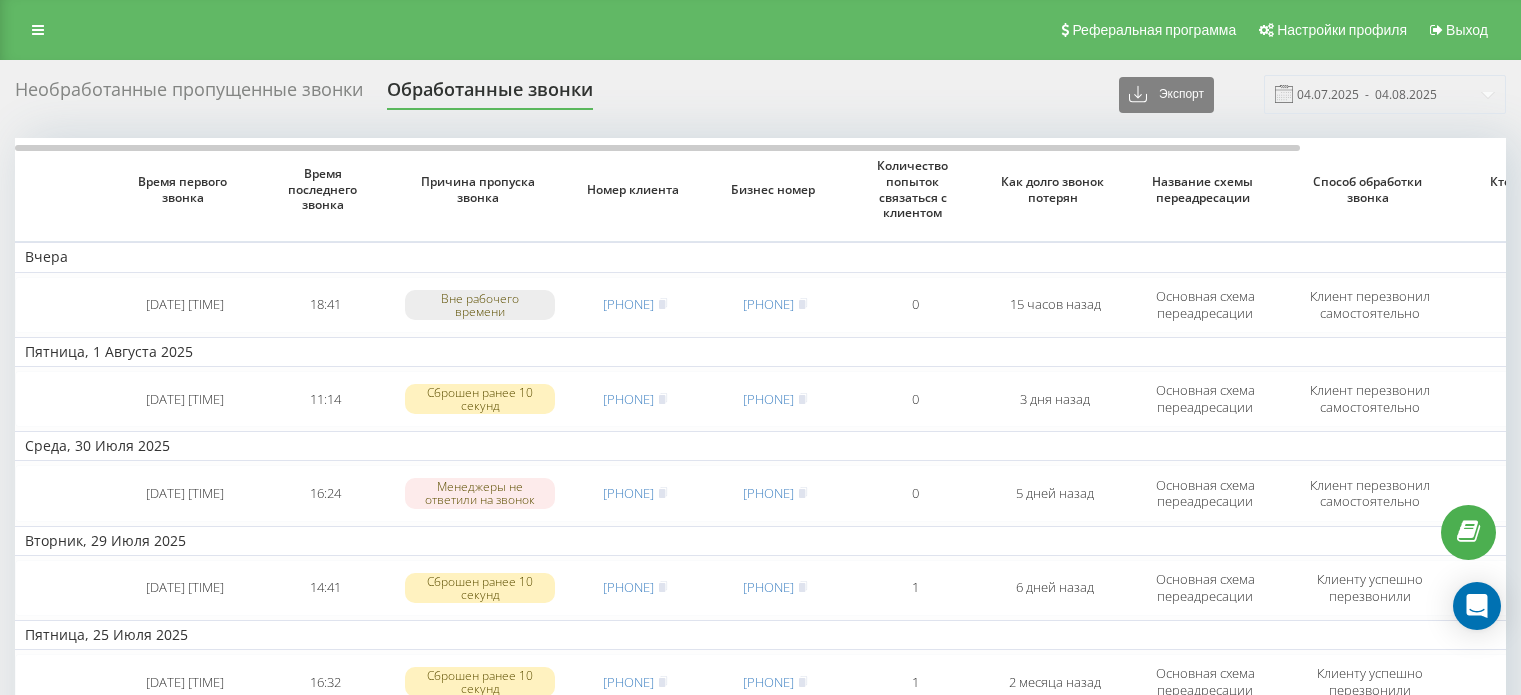 scroll, scrollTop: 0, scrollLeft: 0, axis: both 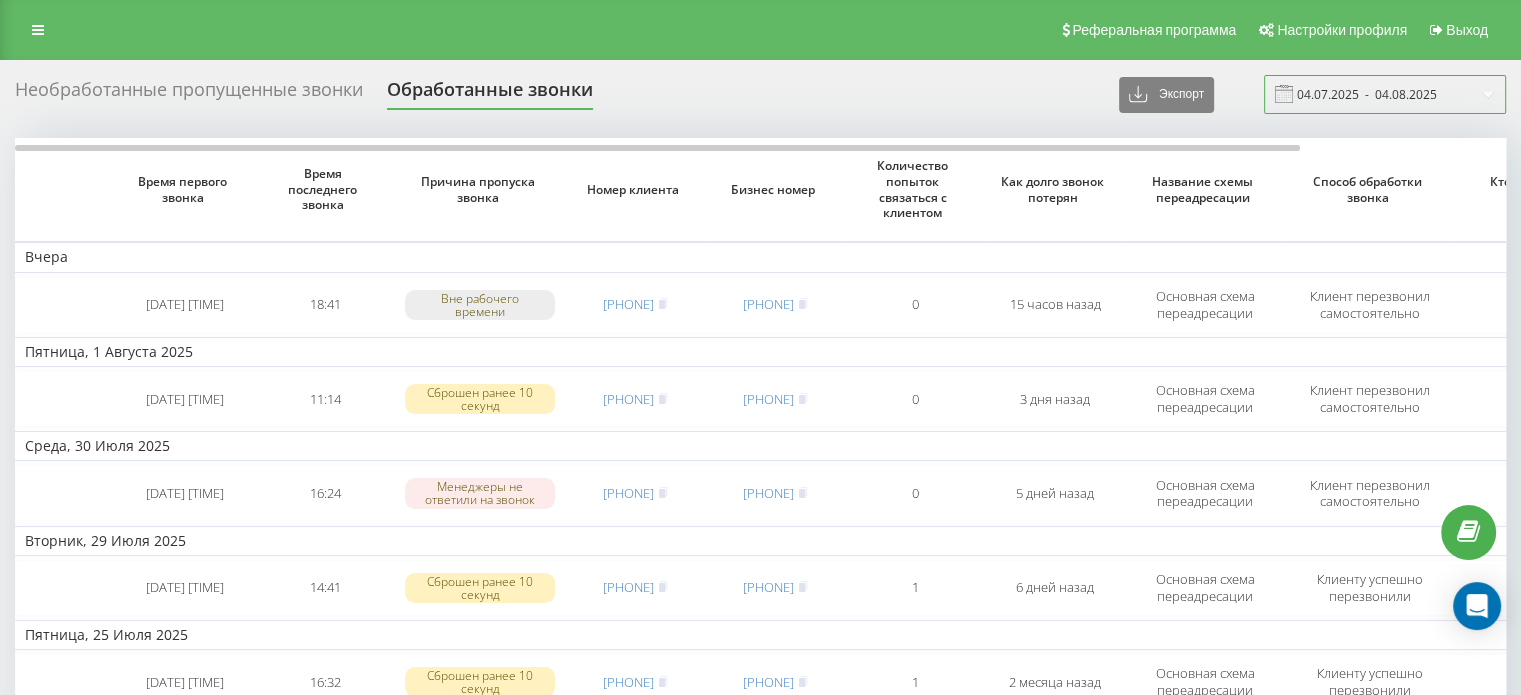 click on "04.07.2025  -  04.08.2025" at bounding box center [1385, 94] 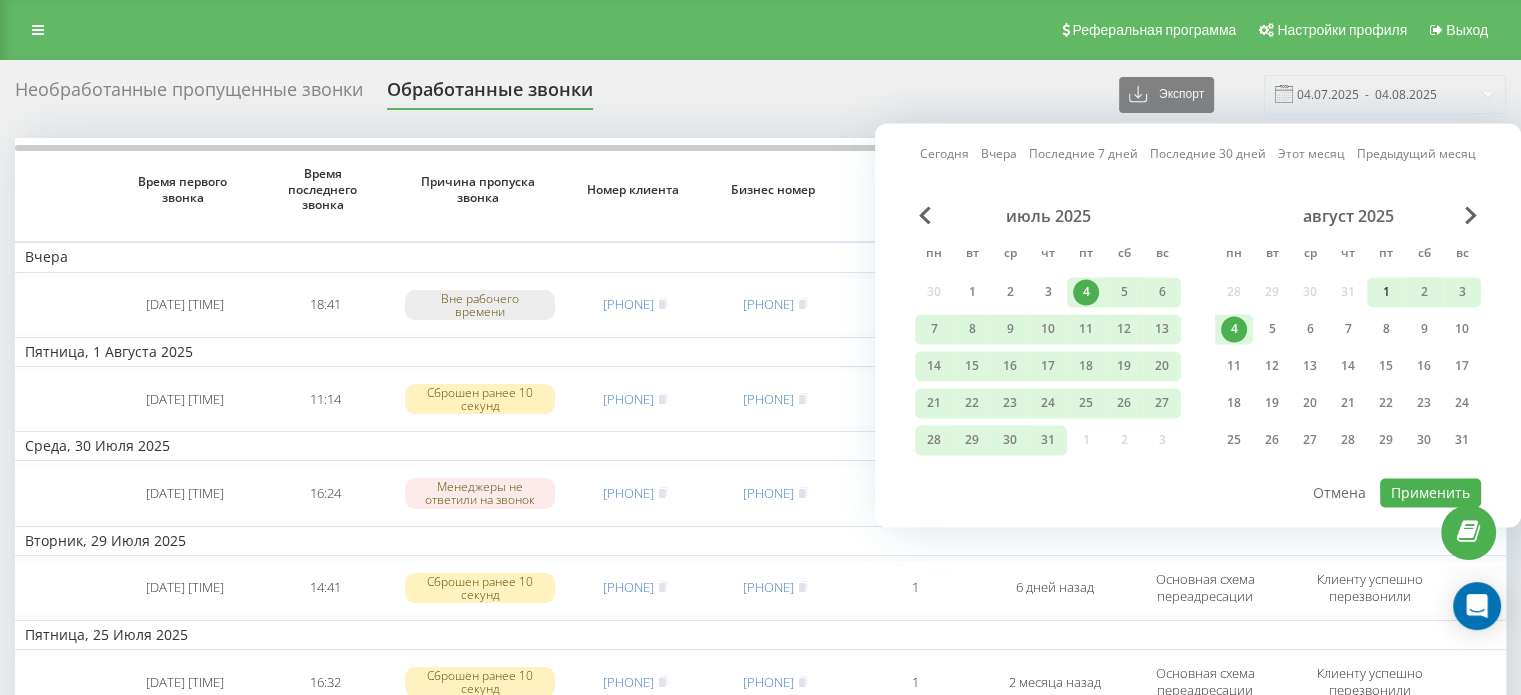 click on "1" at bounding box center [1386, 292] 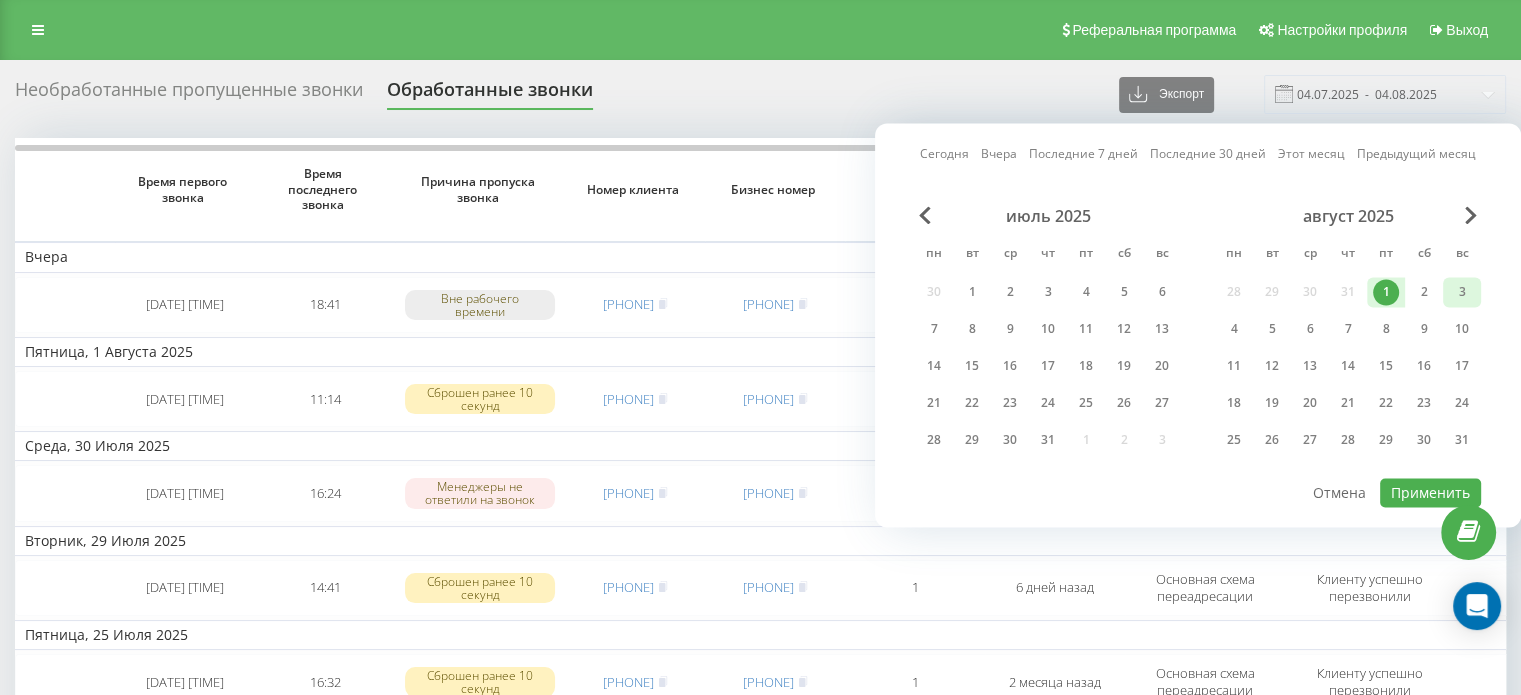click on "3" at bounding box center [1462, 292] 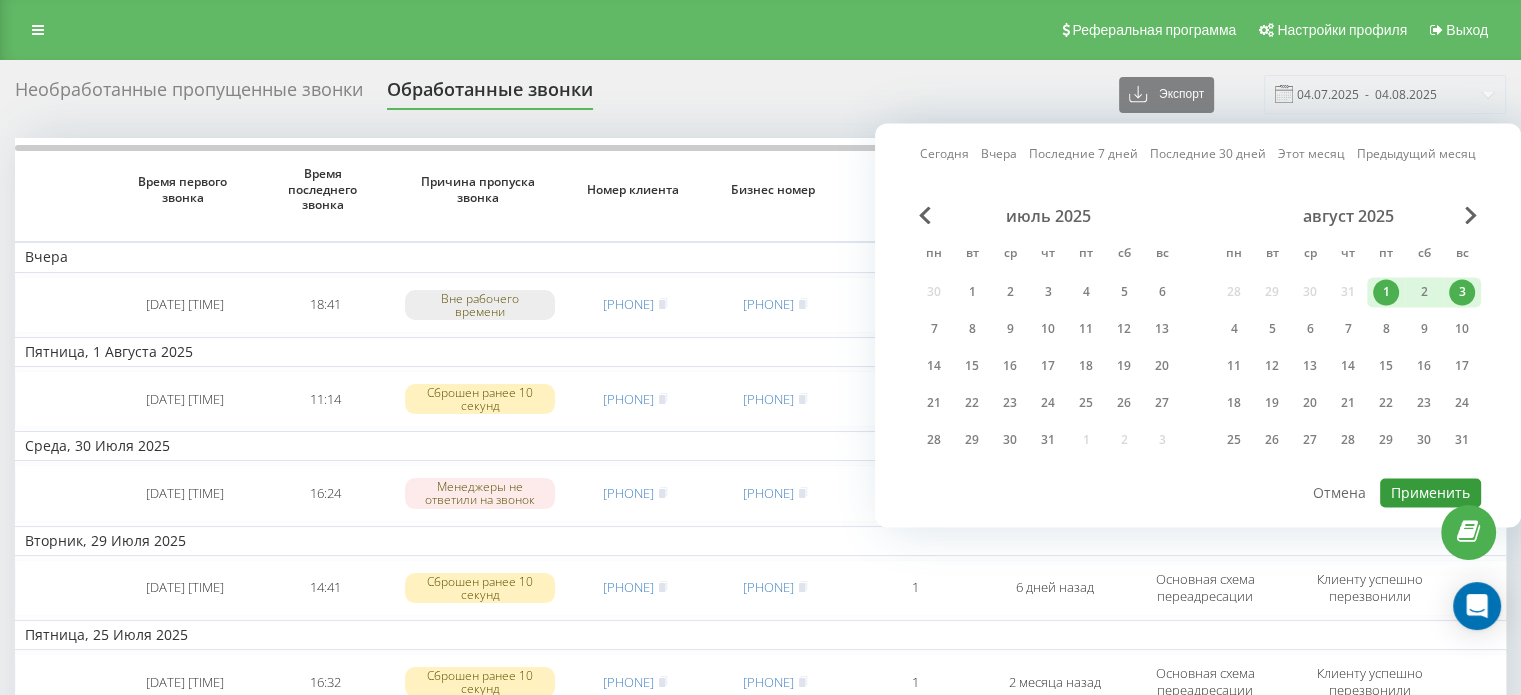 click on "Применить" at bounding box center (1430, 492) 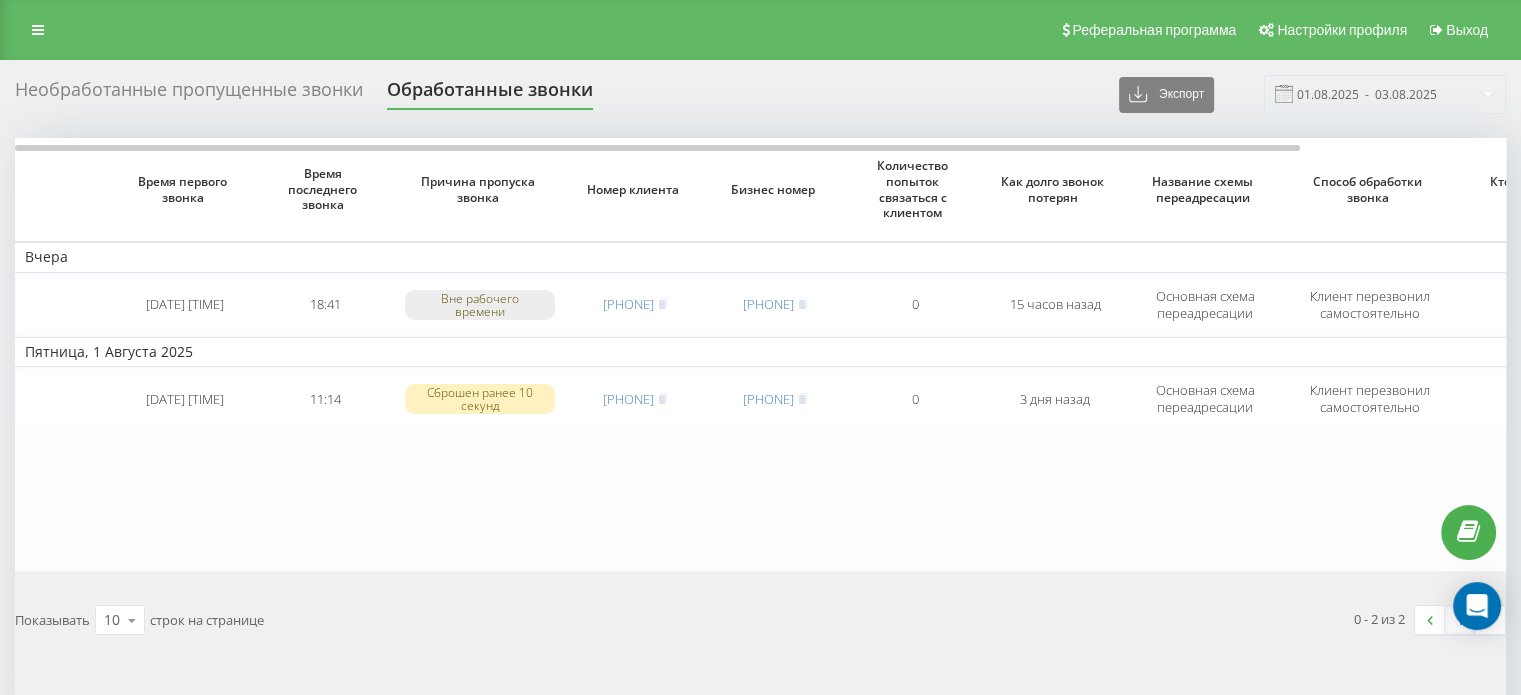 click on "Необработанные пропущенные звонки" at bounding box center (189, 94) 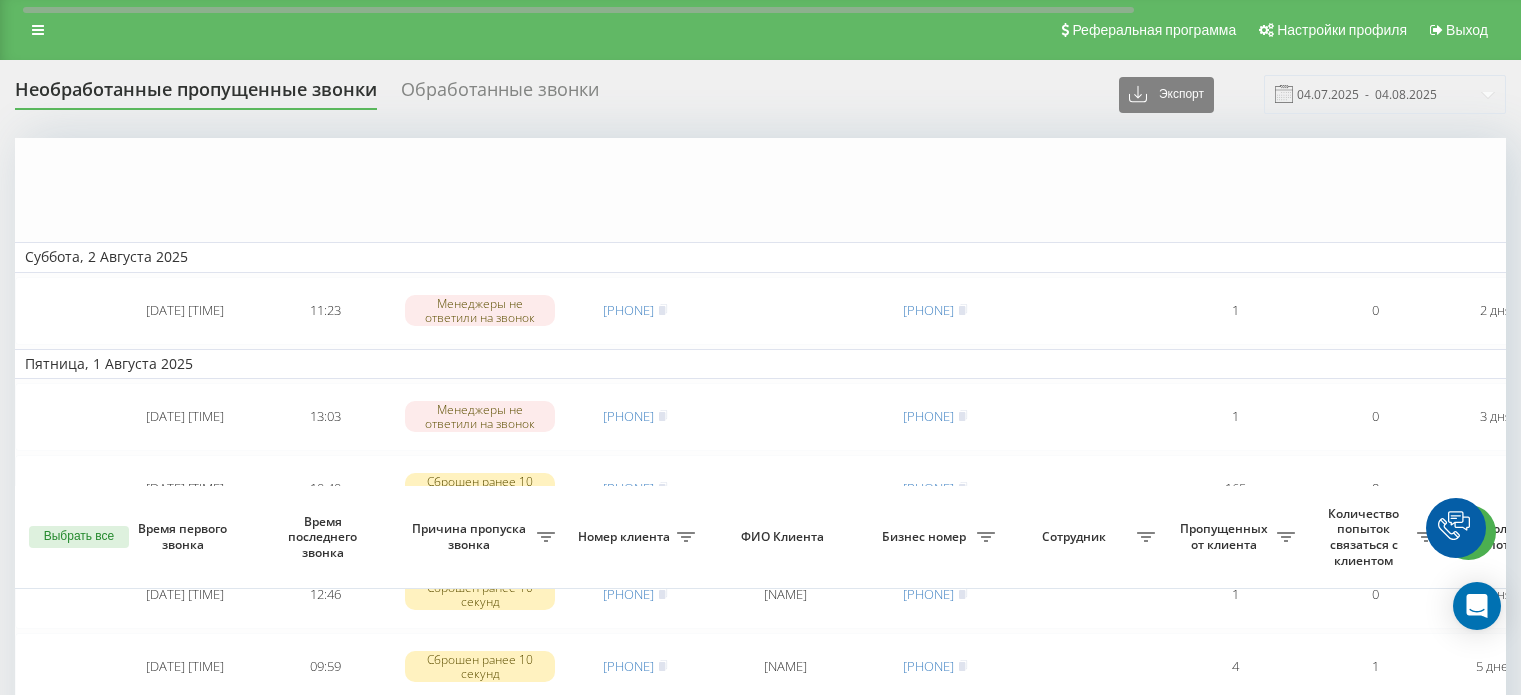 scroll, scrollTop: 533, scrollLeft: 0, axis: vertical 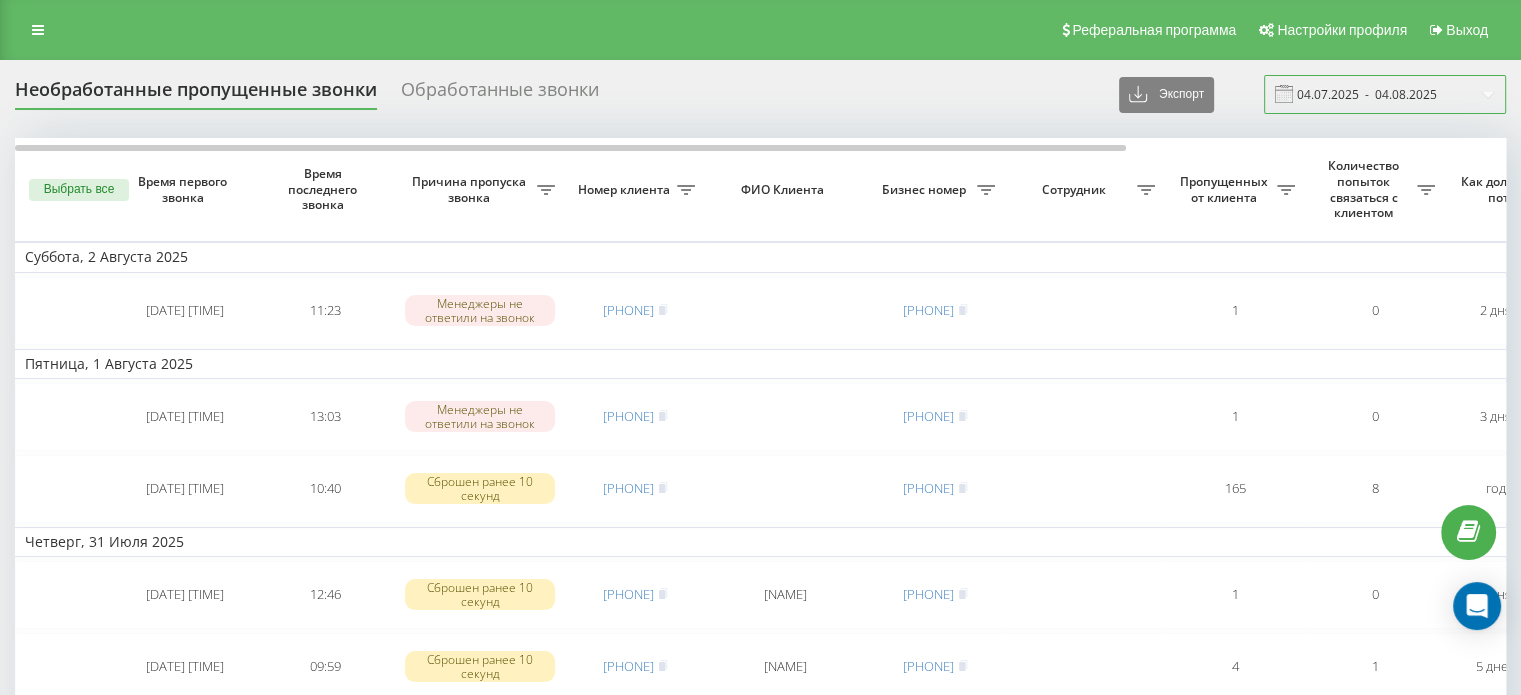 click on "04.07.2025  -  04.08.2025" at bounding box center (1385, 94) 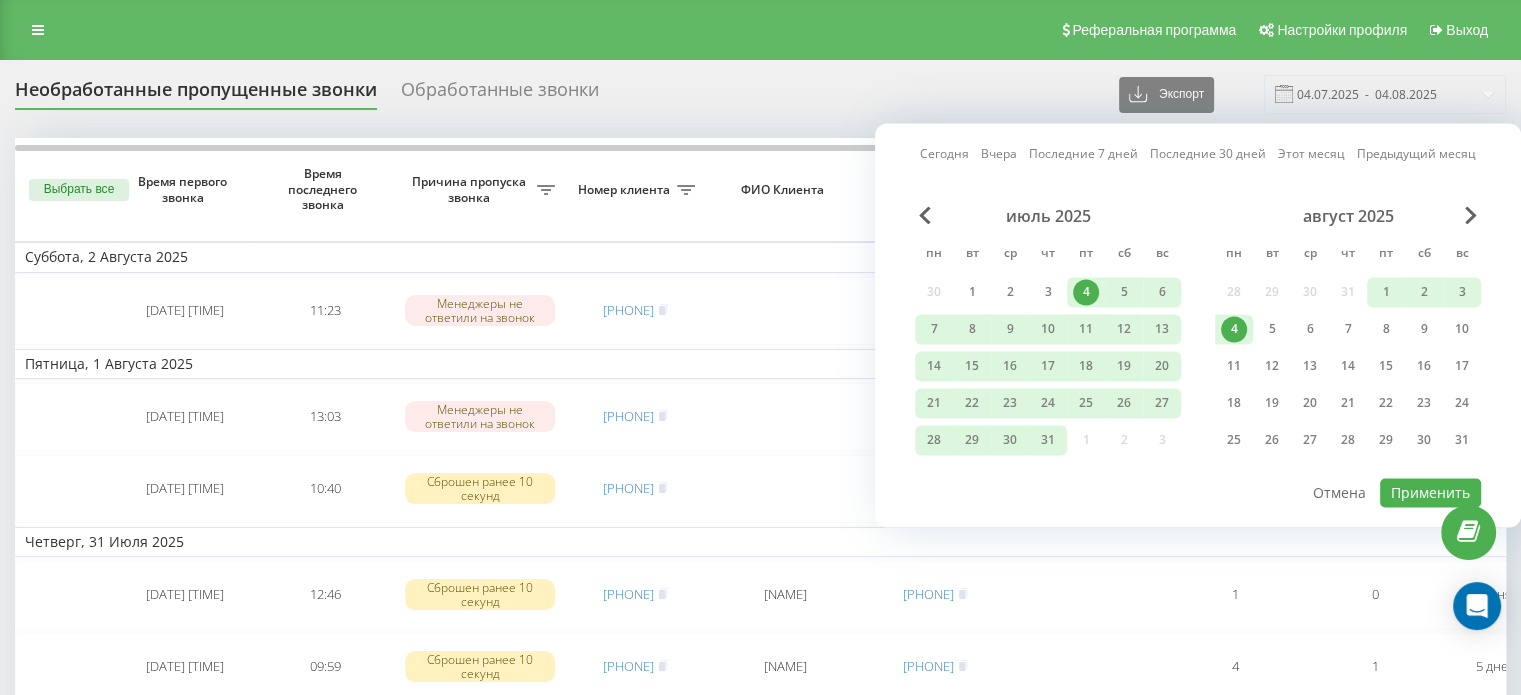 drag, startPoint x: 1082, startPoint y: 288, endPoint x: 1068, endPoint y: 426, distance: 138.70833 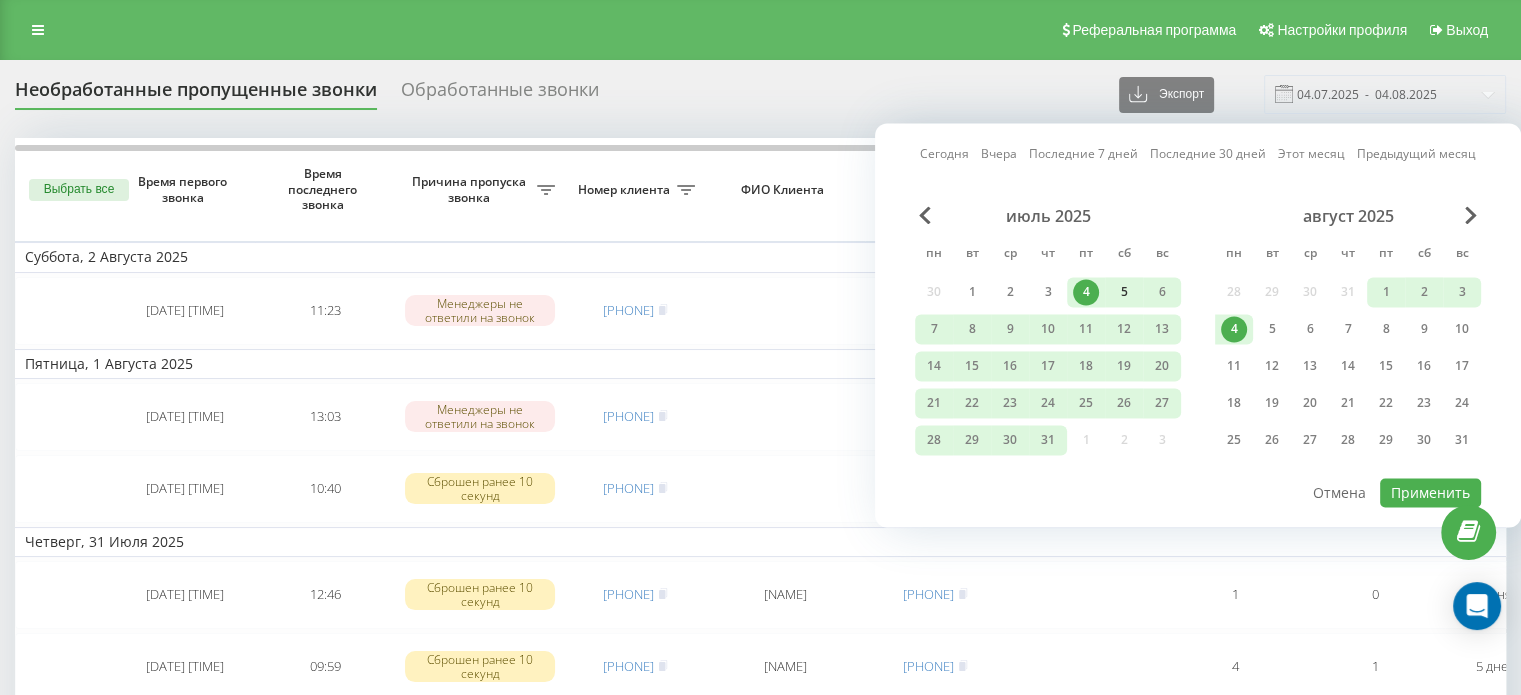 click on "5" at bounding box center (1124, 292) 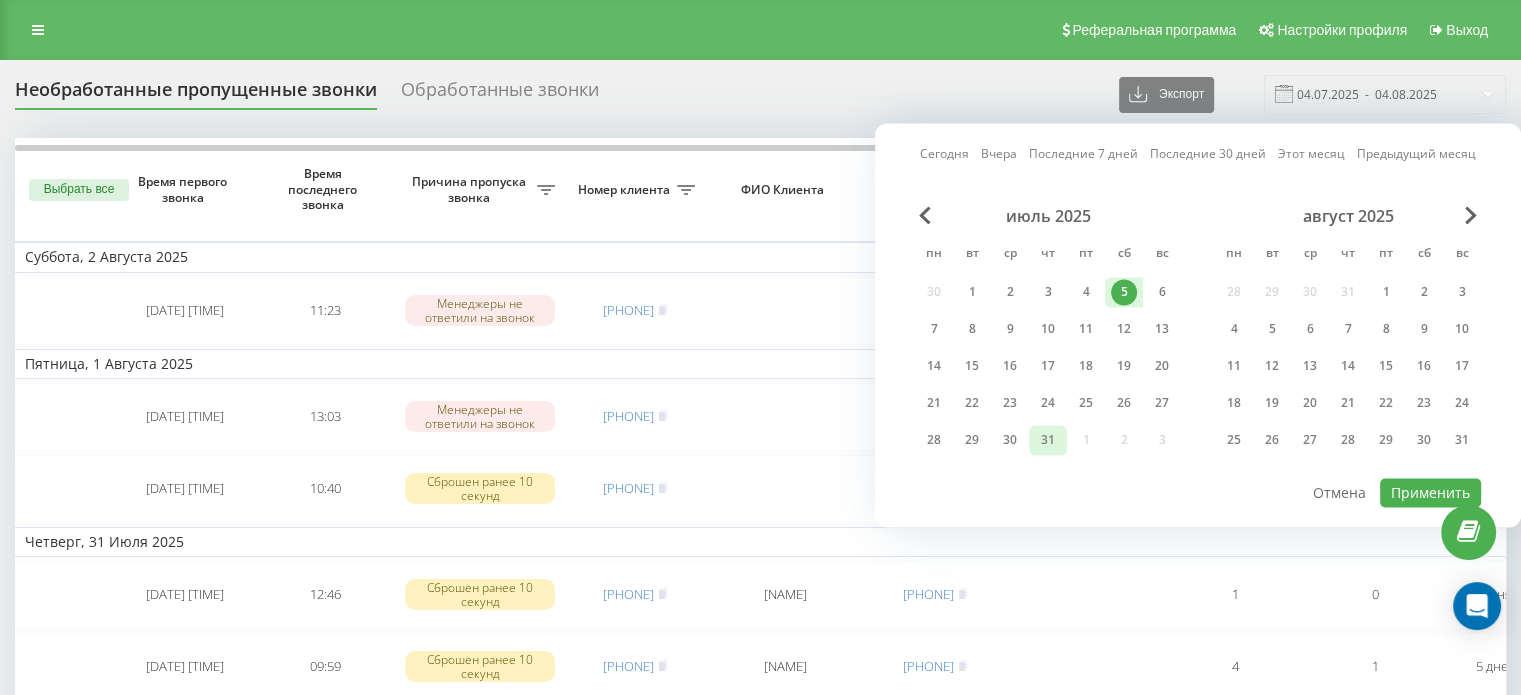 click on "31" at bounding box center (1048, 440) 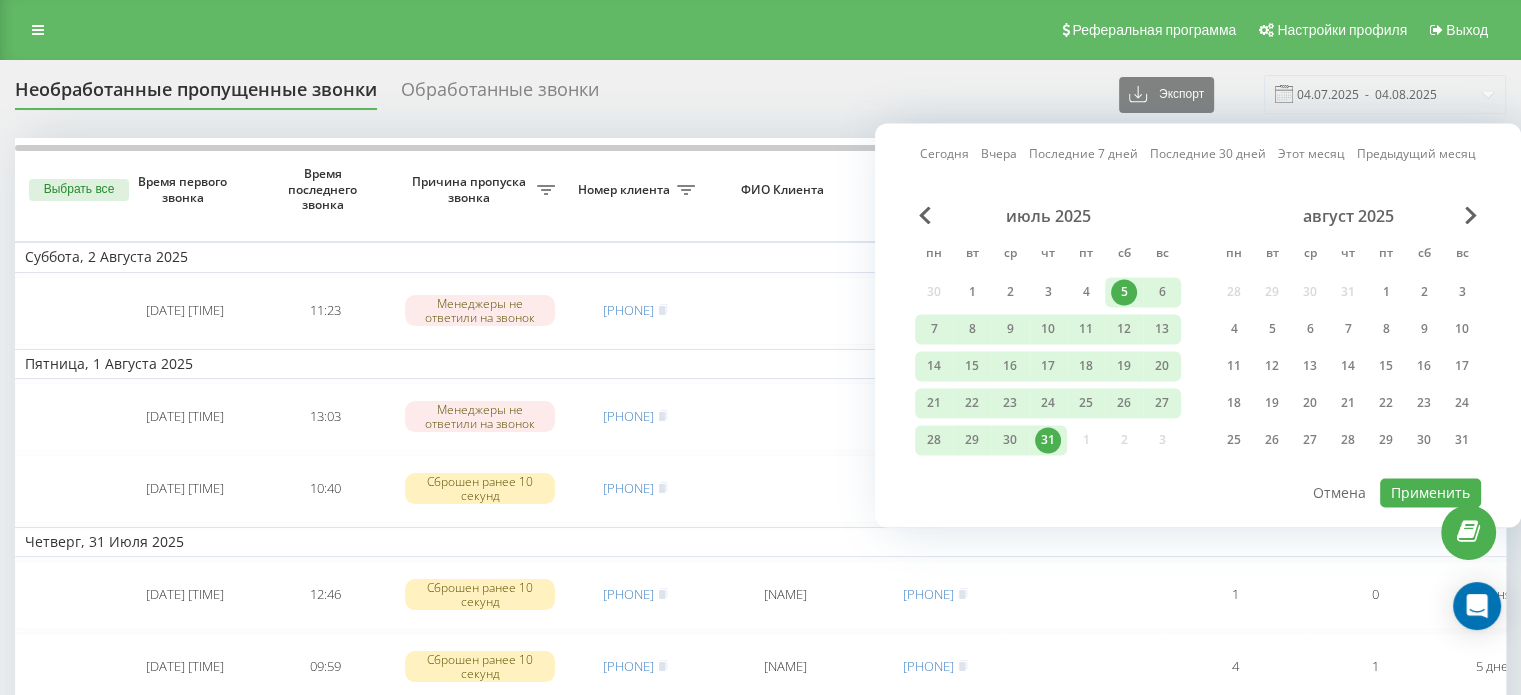 click on "5" at bounding box center (1124, 292) 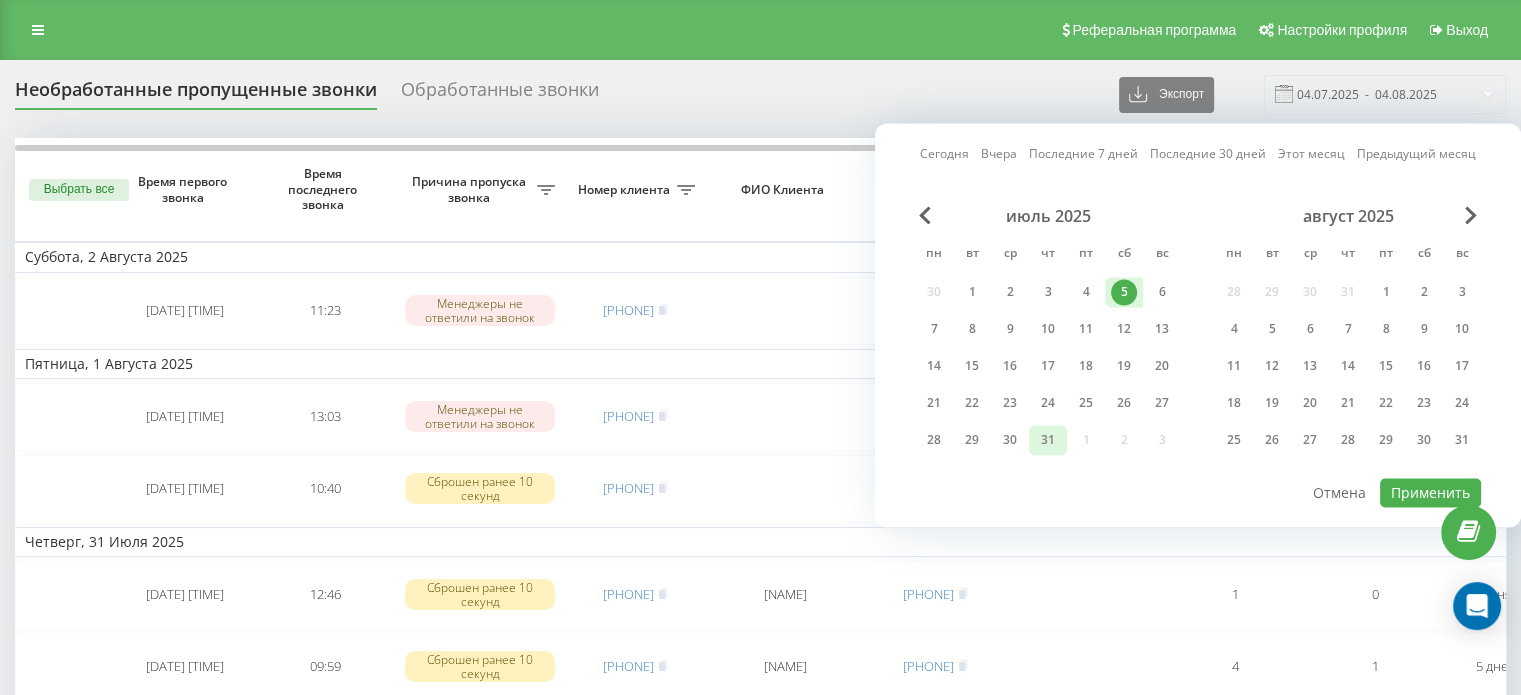 click on "31" at bounding box center [1048, 440] 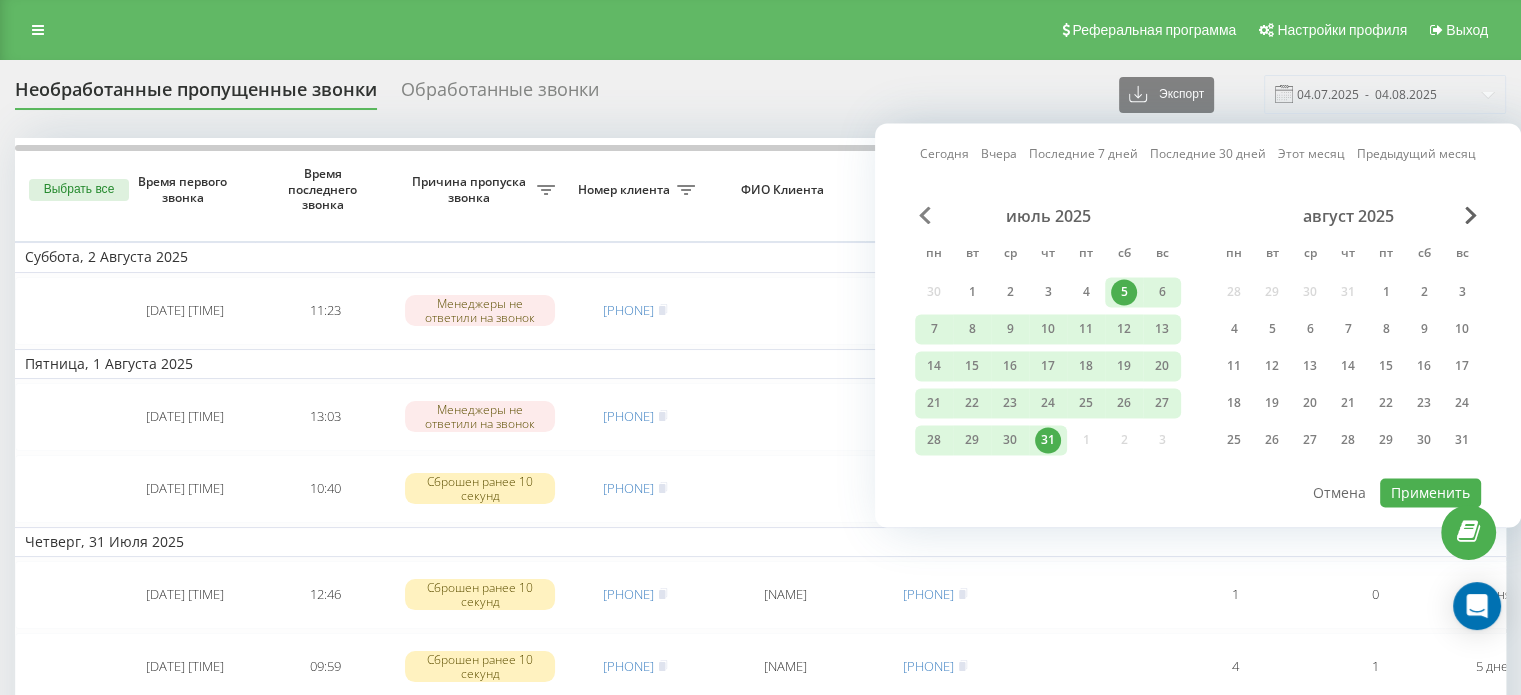 click at bounding box center (925, 215) 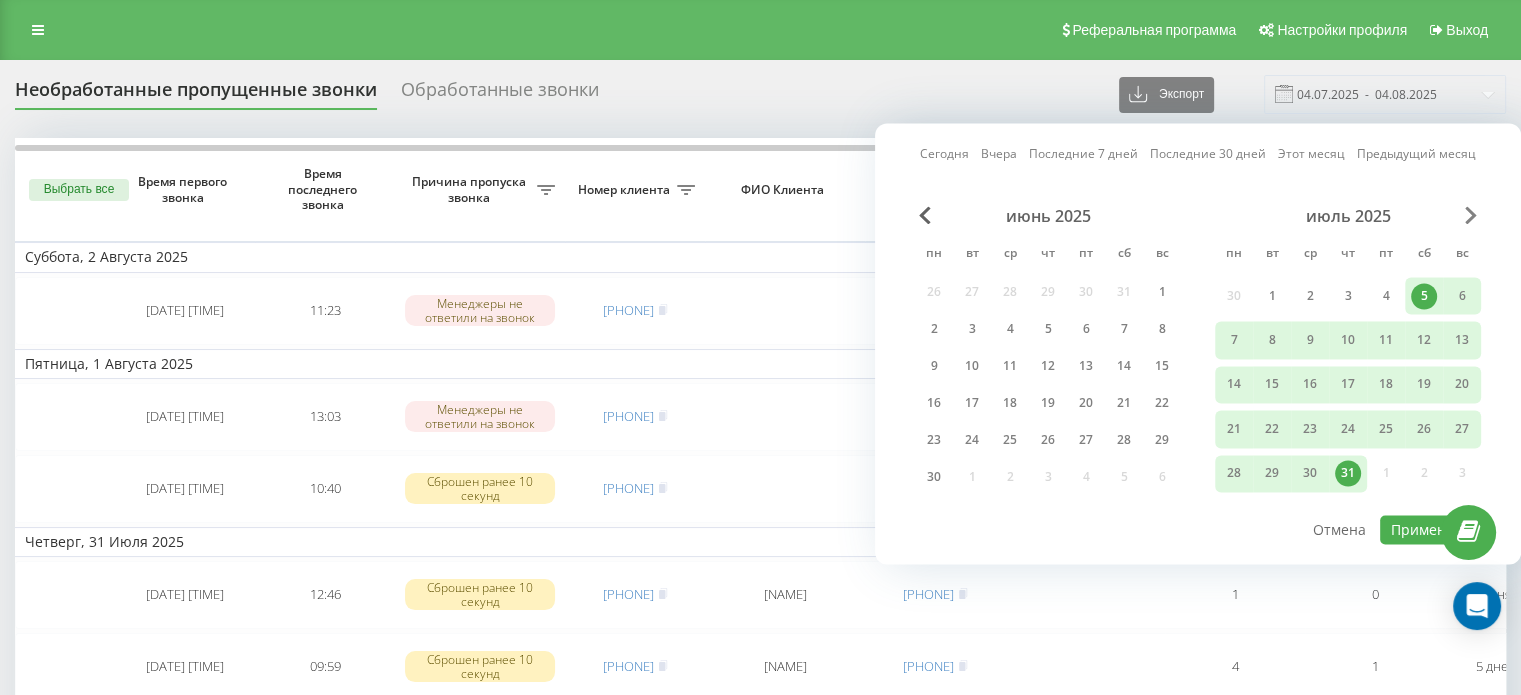 click at bounding box center (1471, 215) 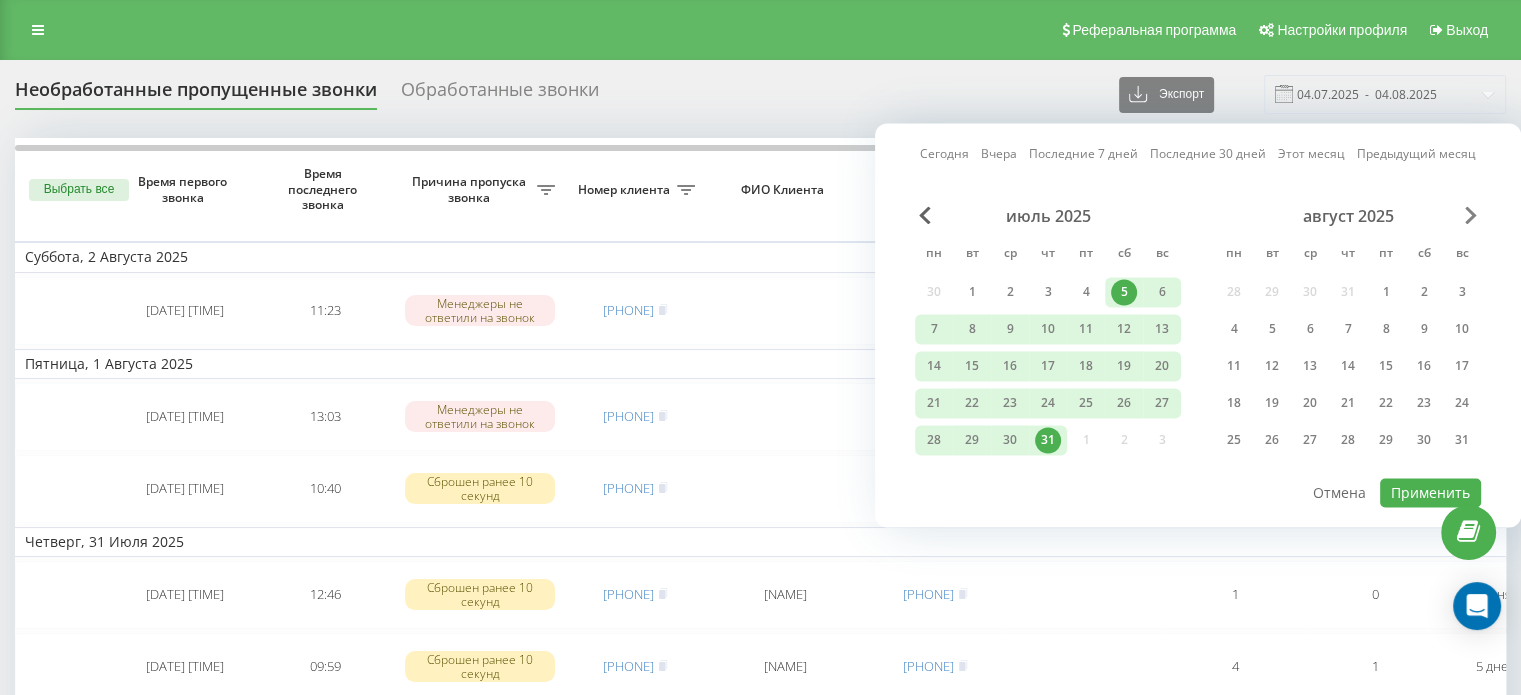 click at bounding box center (1471, 215) 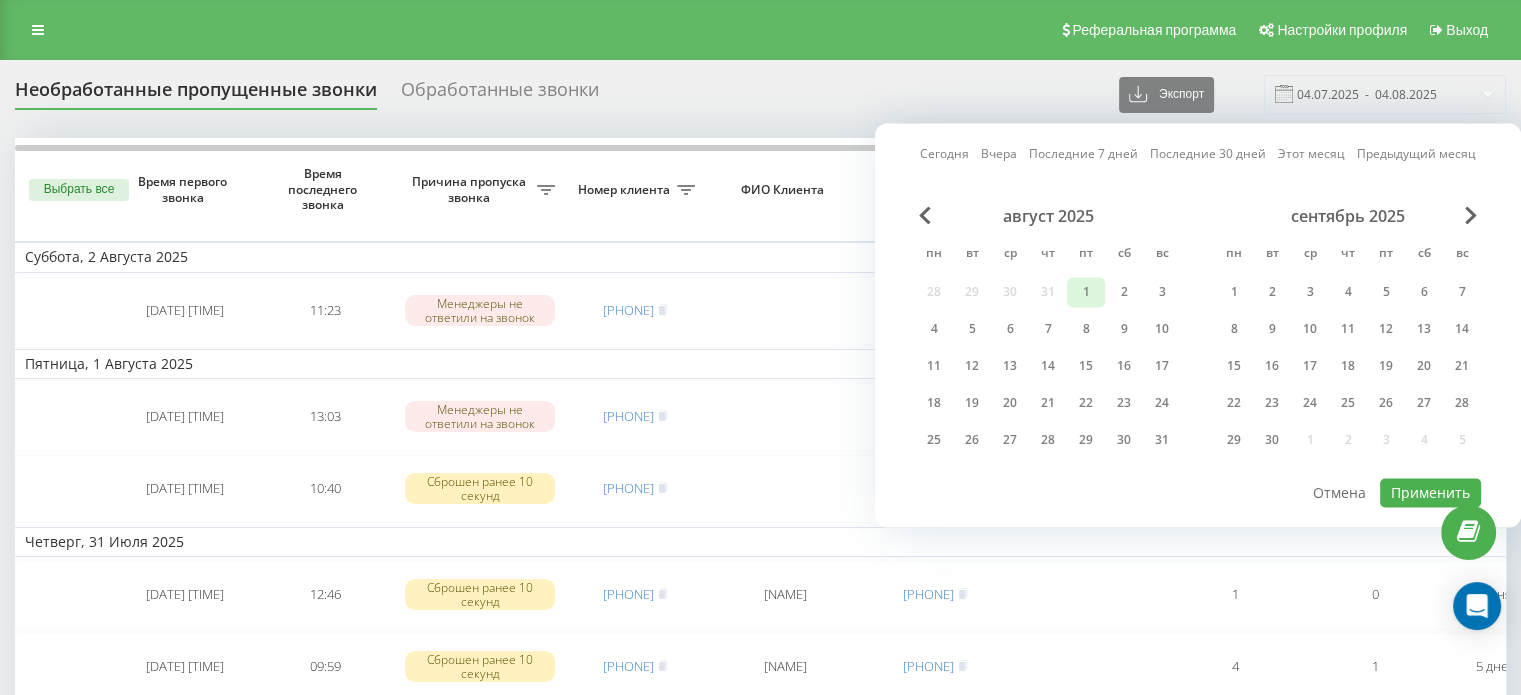 click on "1" at bounding box center [1086, 292] 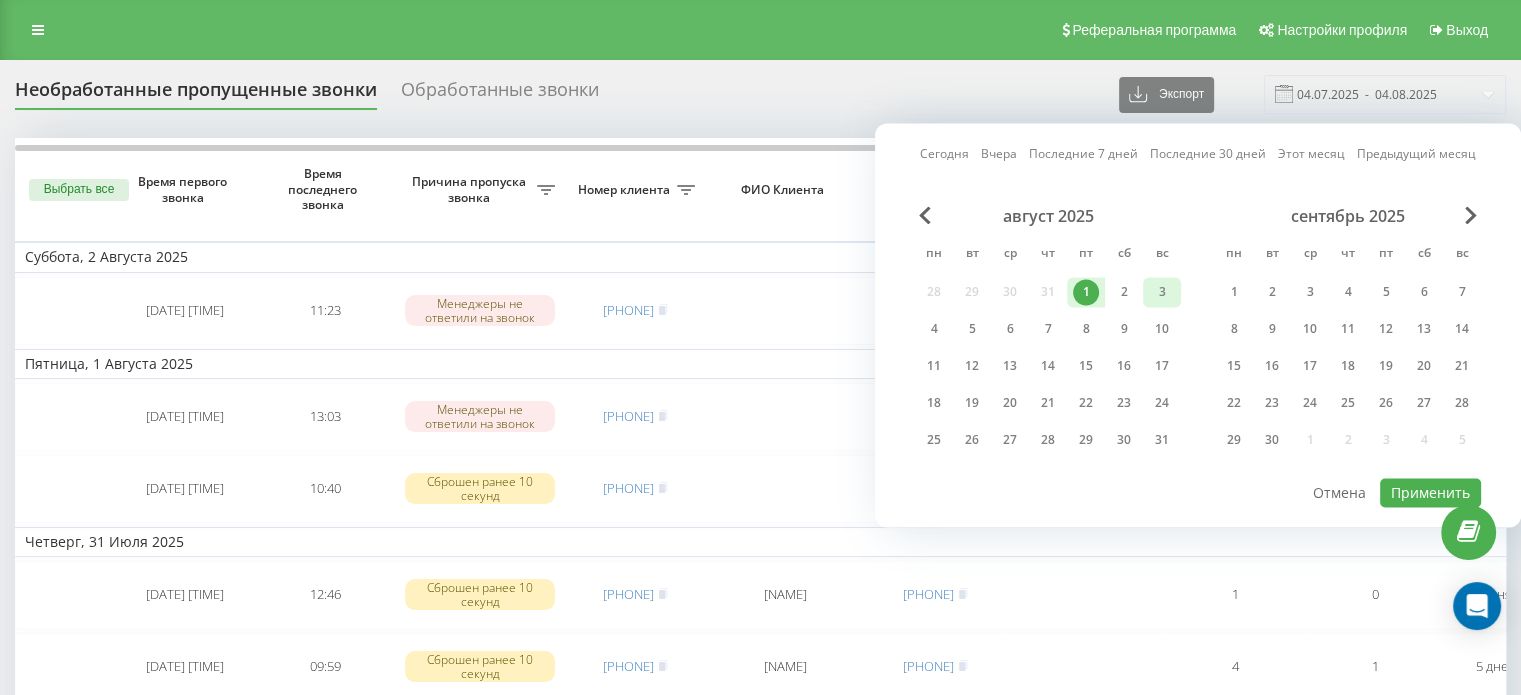 click on "3" at bounding box center (1162, 292) 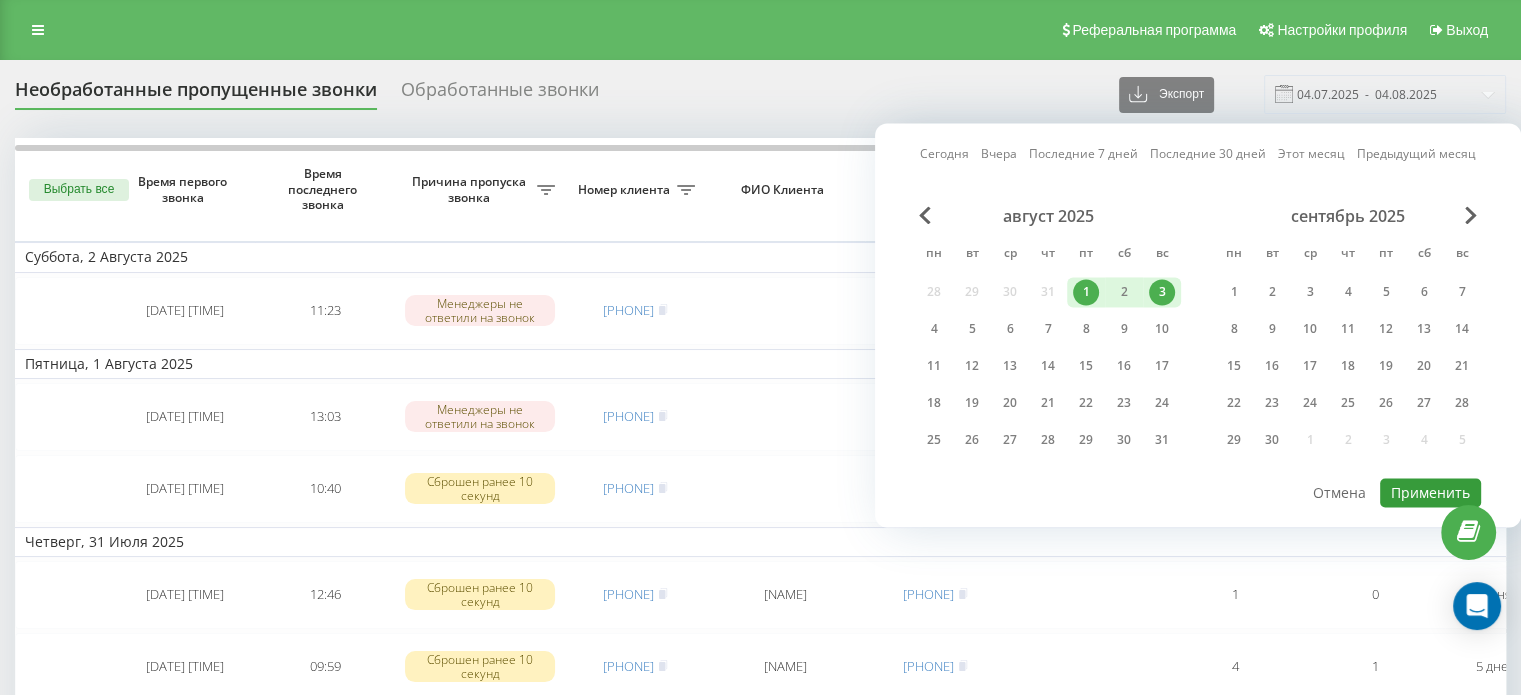 click on "Применить" at bounding box center (1430, 492) 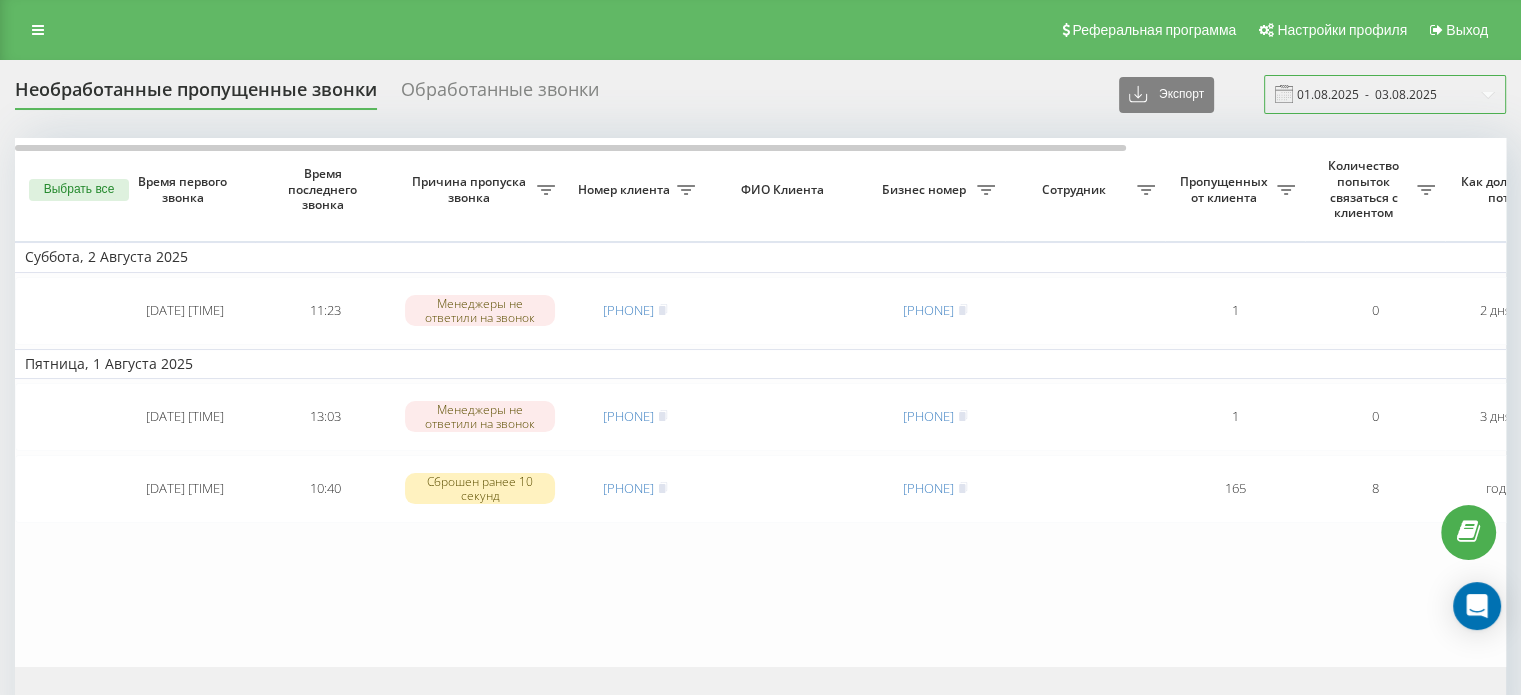 click on "04.07.2025  -  04.08.2025" at bounding box center [1385, 94] 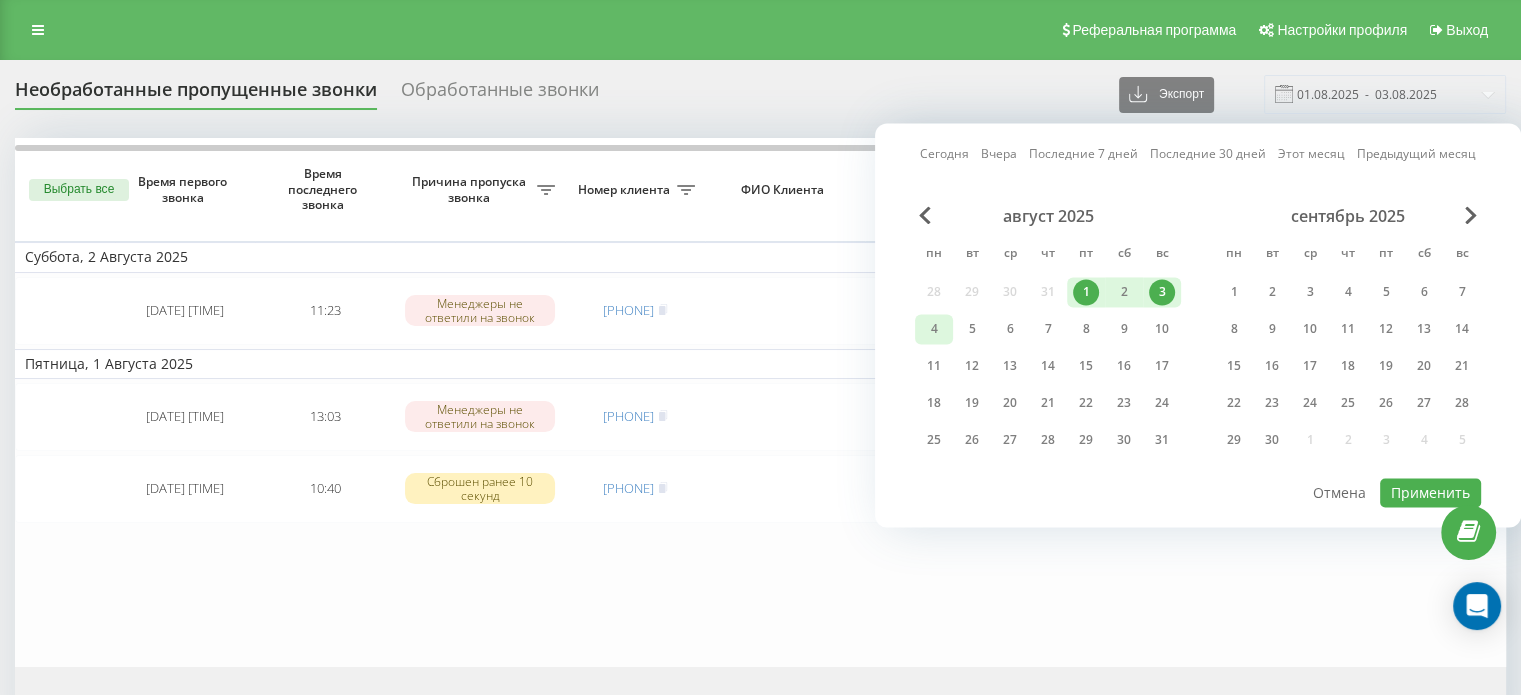 click on "4" at bounding box center [934, 329] 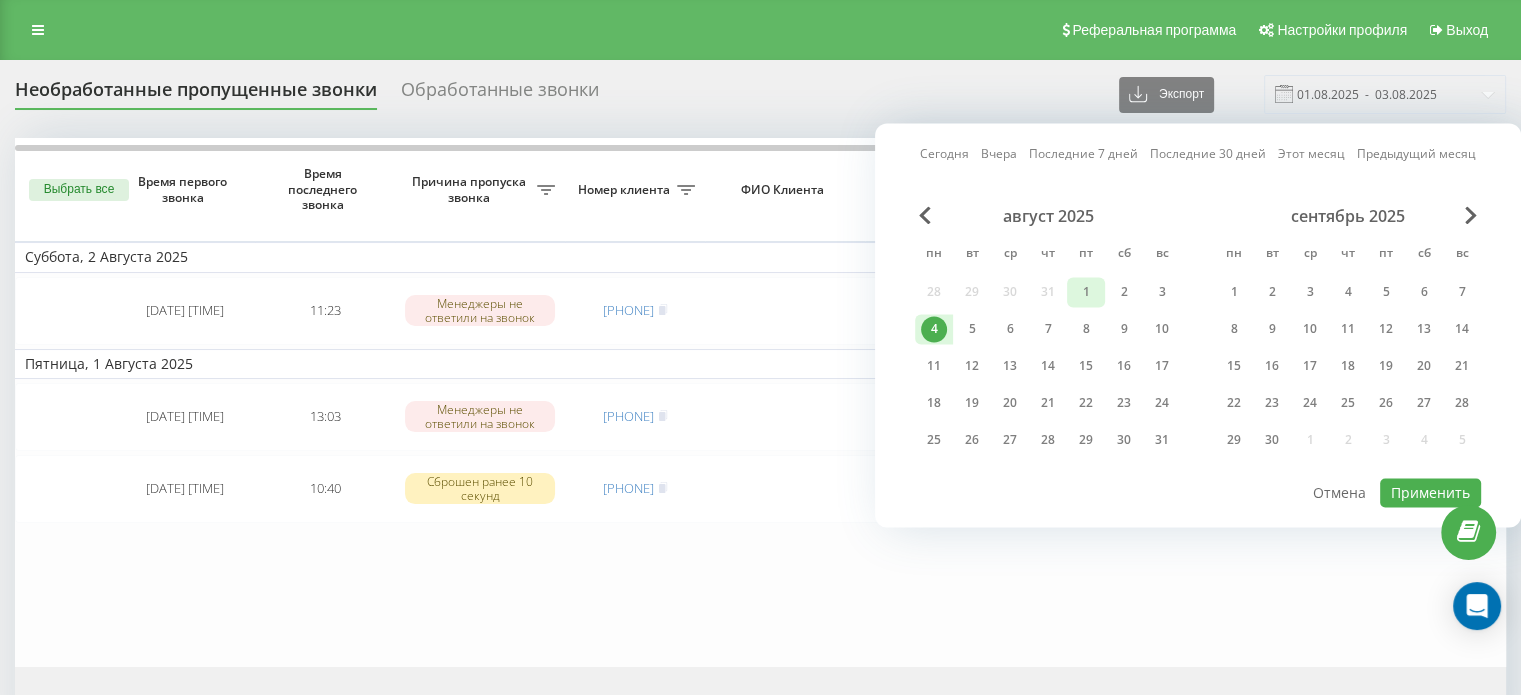 click on "1" at bounding box center [1086, 292] 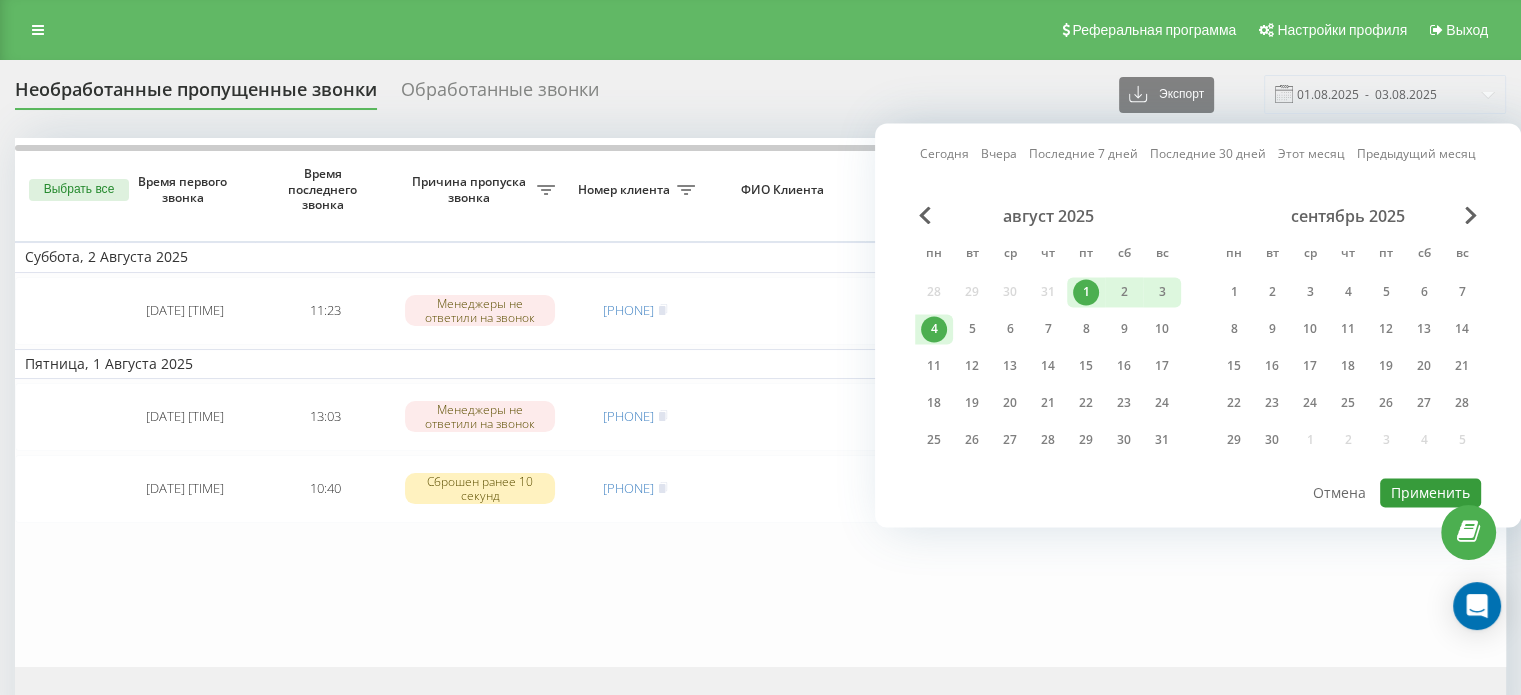 click on "Применить" at bounding box center [1430, 492] 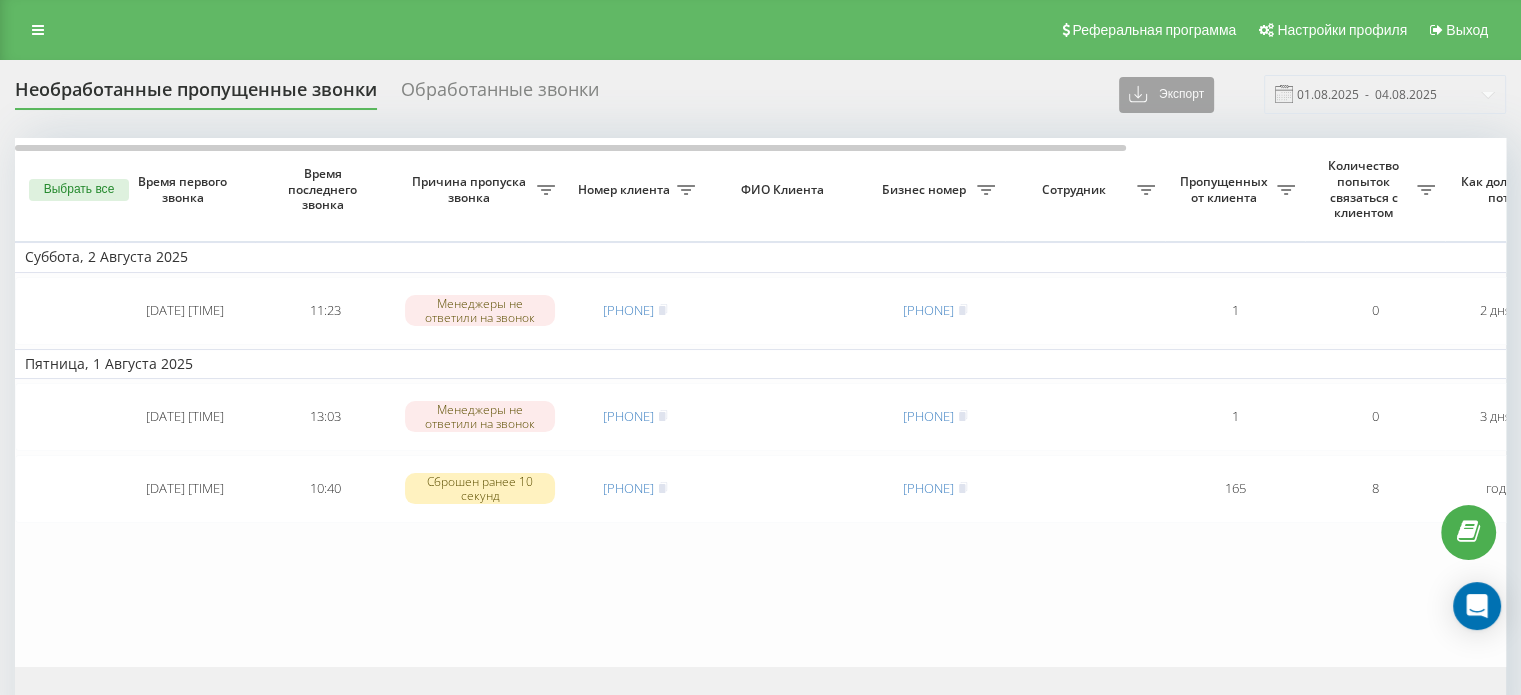 click on "Экспорт" at bounding box center [1166, 95] 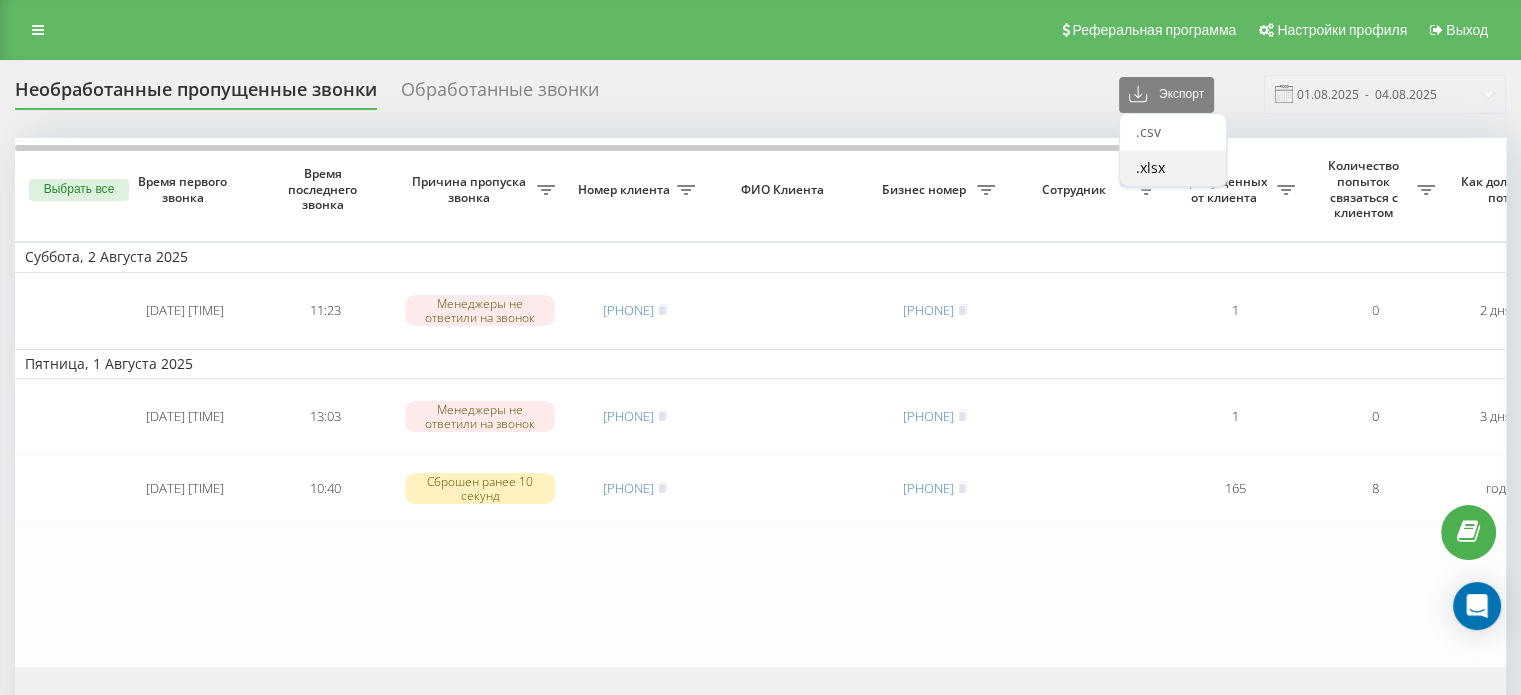 click on ".xlsx" at bounding box center (1150, 167) 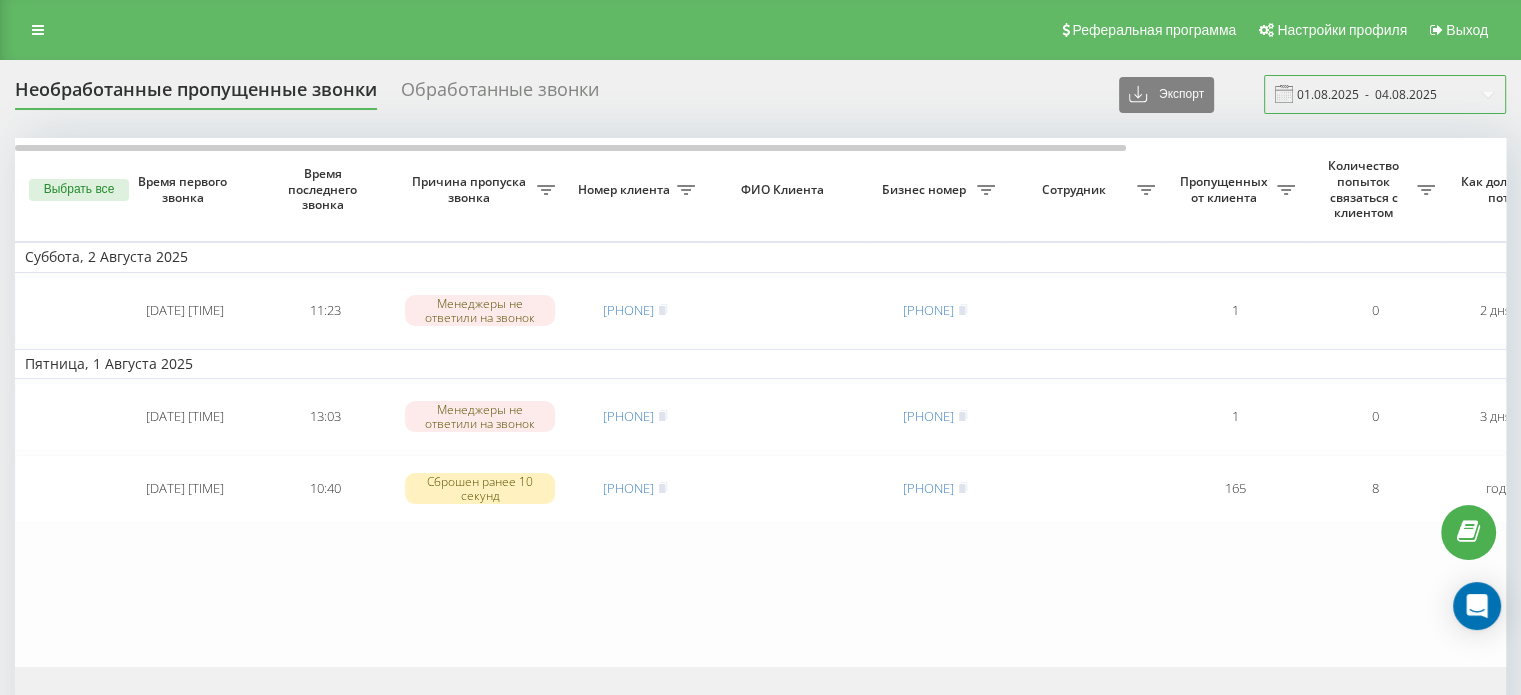 click on "04.07.2025  -  04.08.2025" at bounding box center (1385, 94) 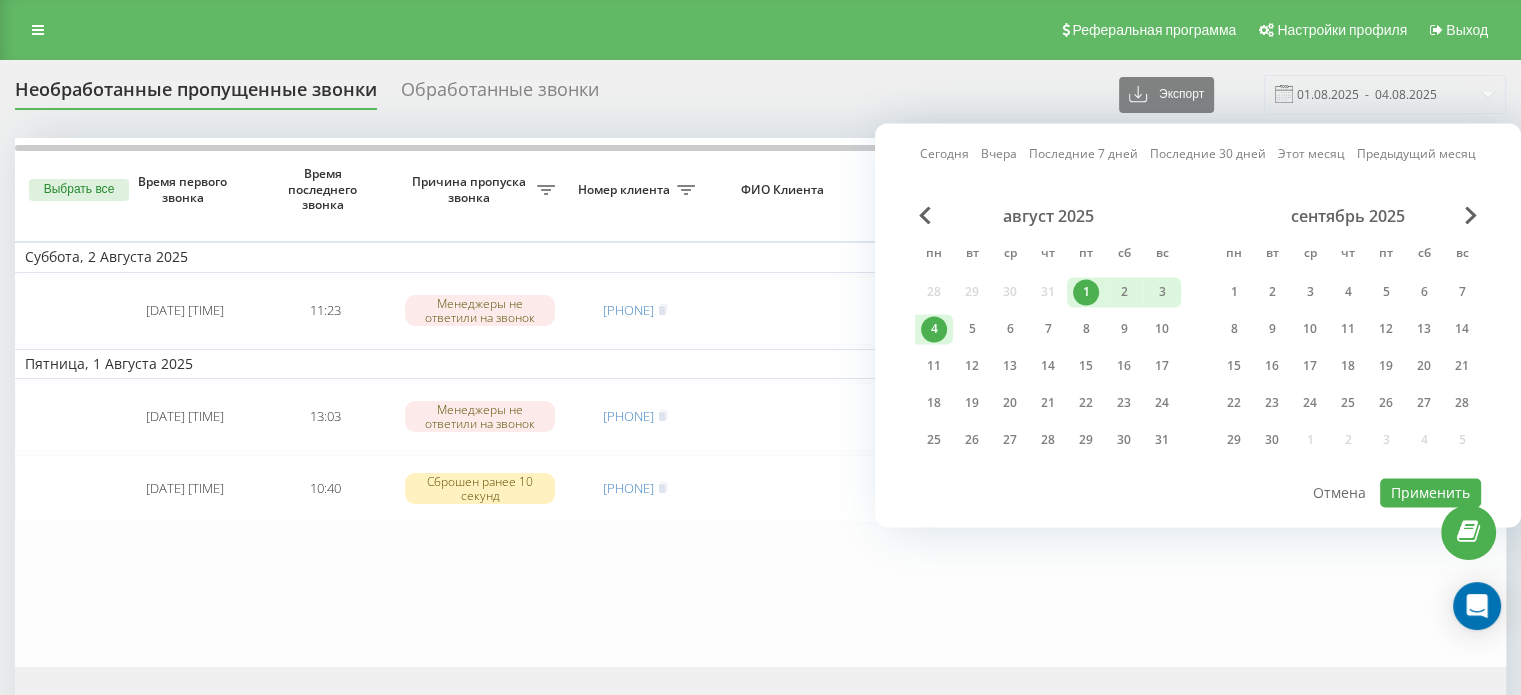 drag, startPoint x: 1026, startPoint y: 289, endPoint x: 1010, endPoint y: 289, distance: 16 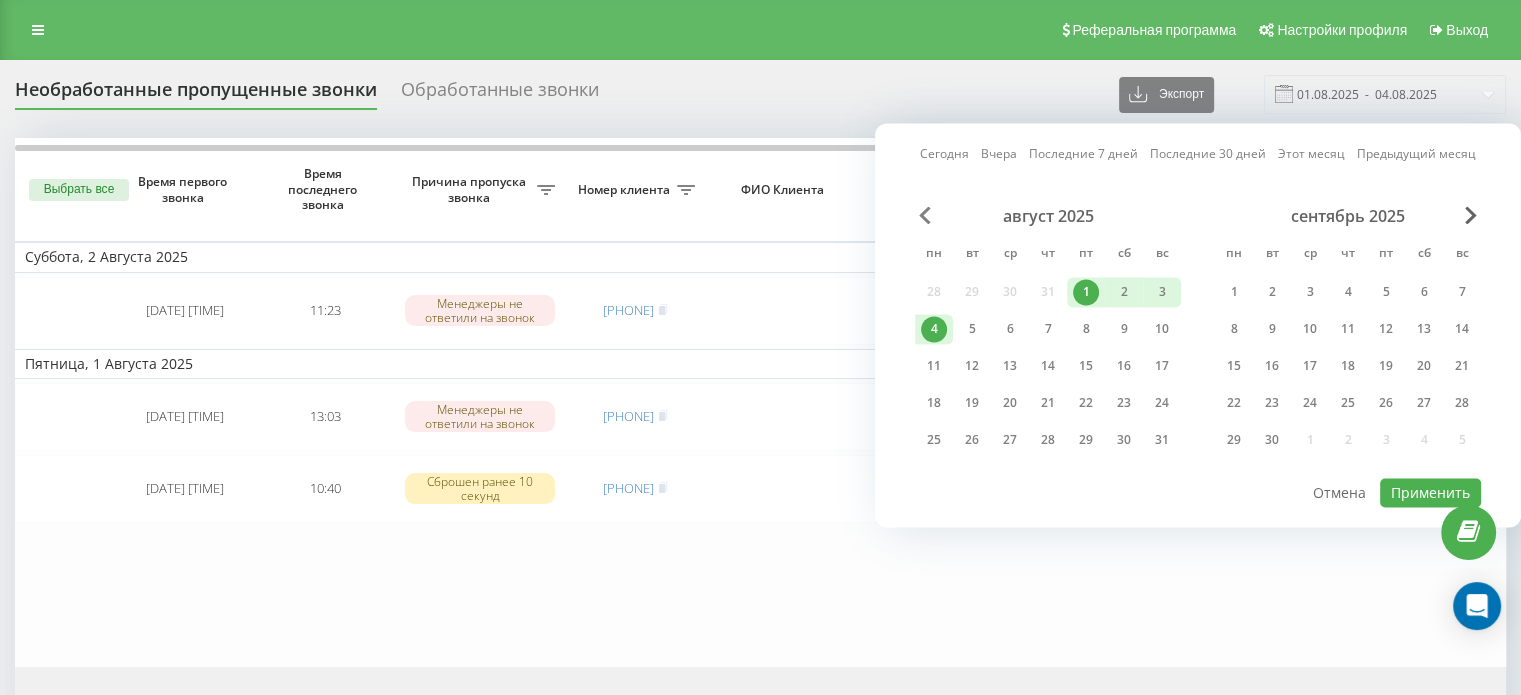 click at bounding box center (925, 215) 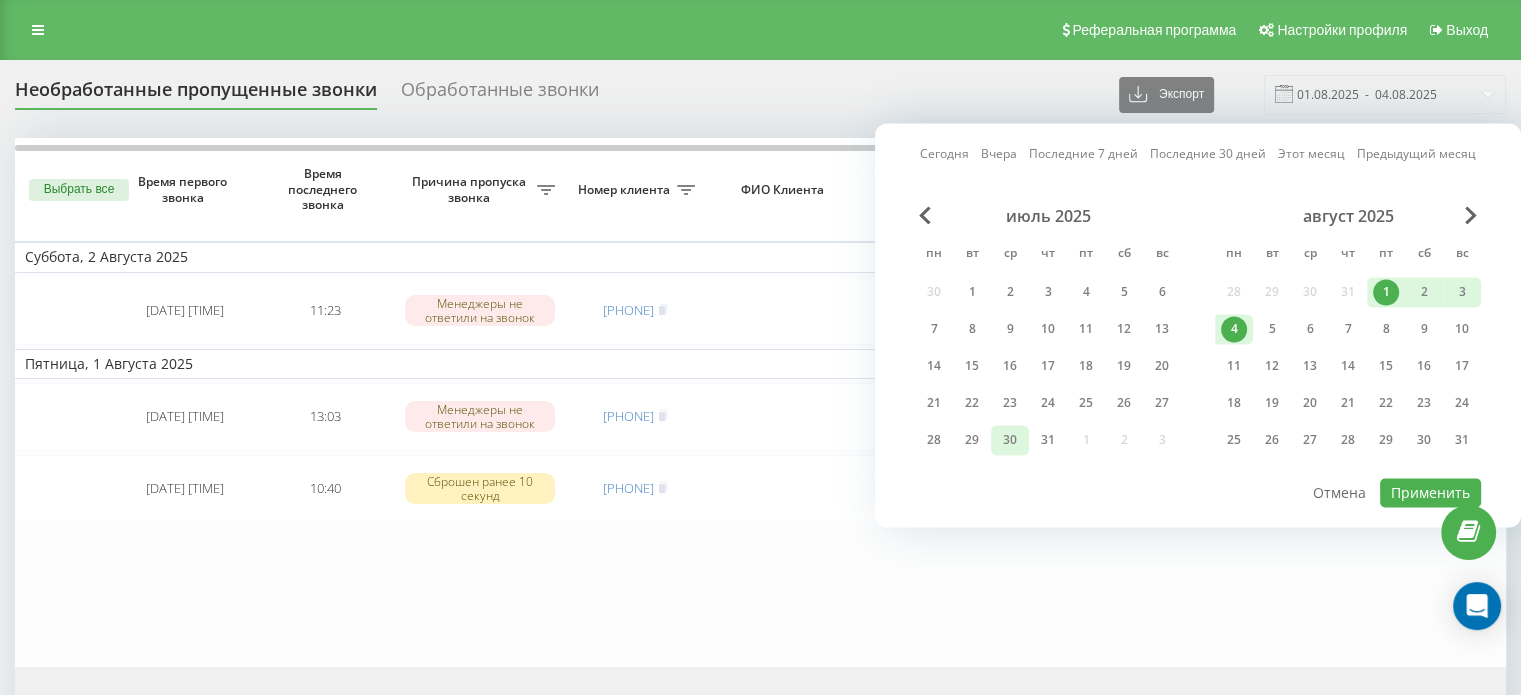 click on "30" at bounding box center [1010, 440] 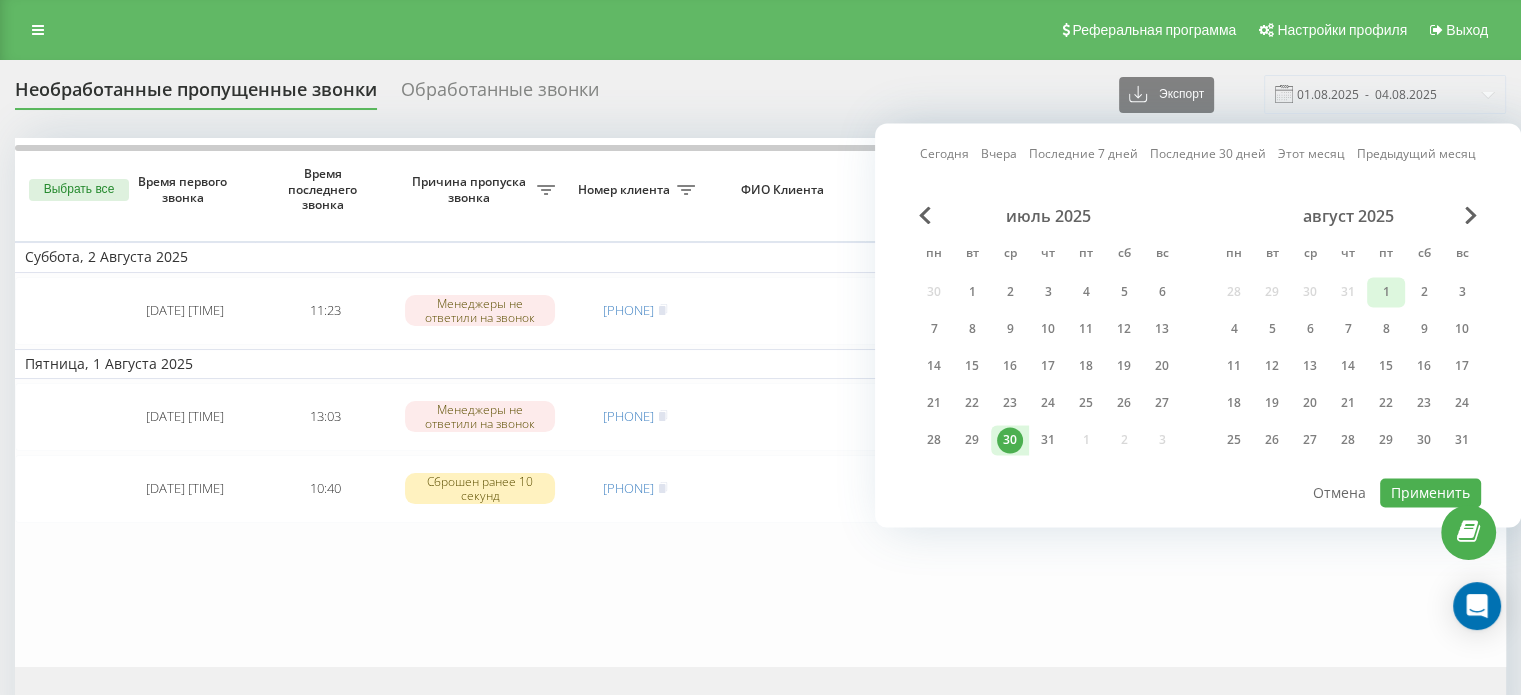 click on "1" at bounding box center (1386, 292) 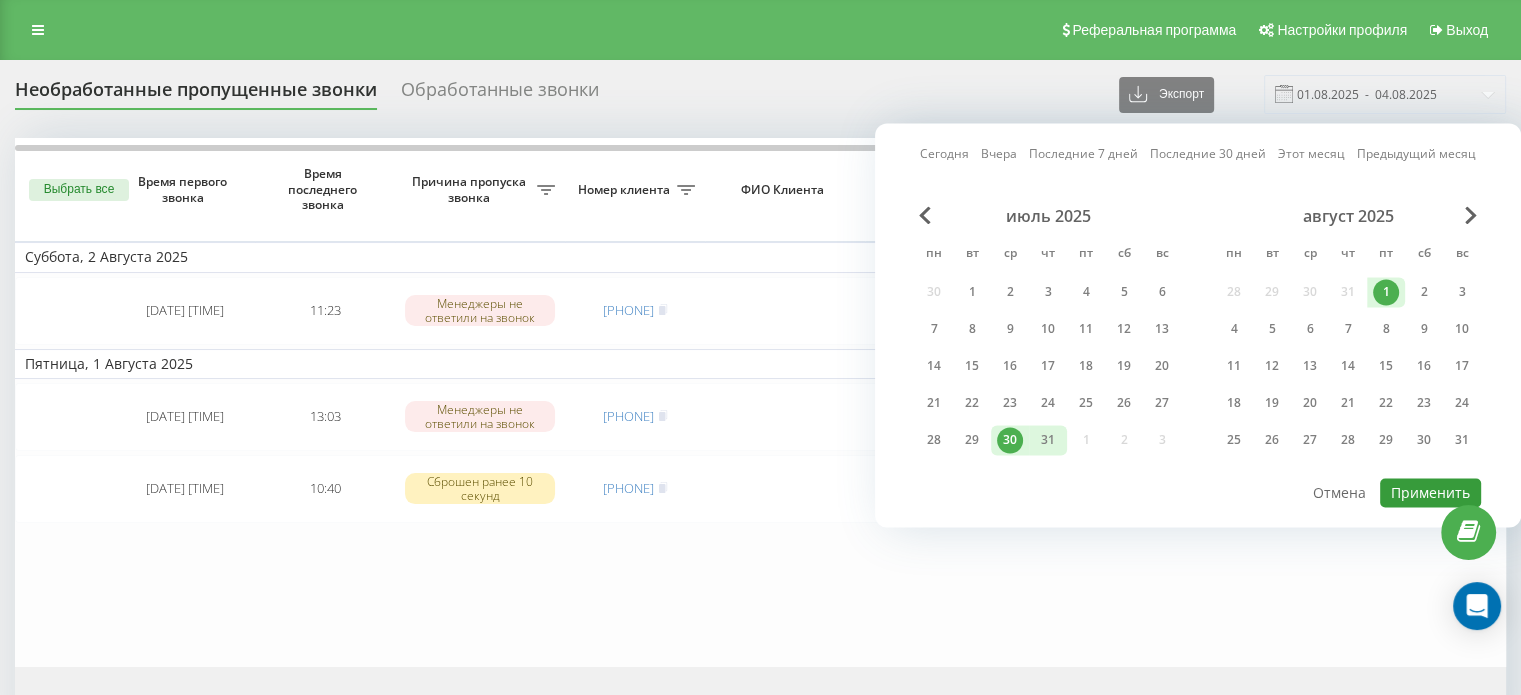 click on "Применить" at bounding box center (1430, 492) 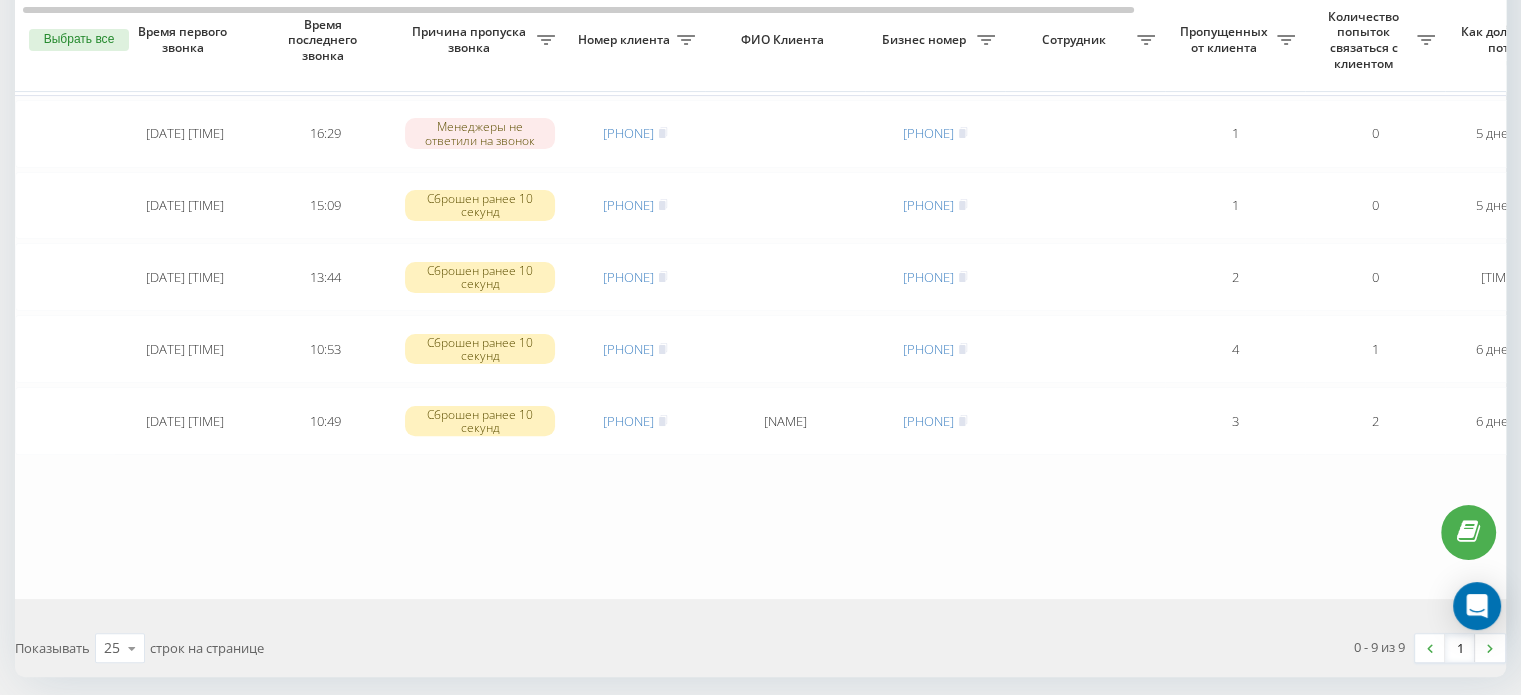 scroll, scrollTop: 0, scrollLeft: 0, axis: both 